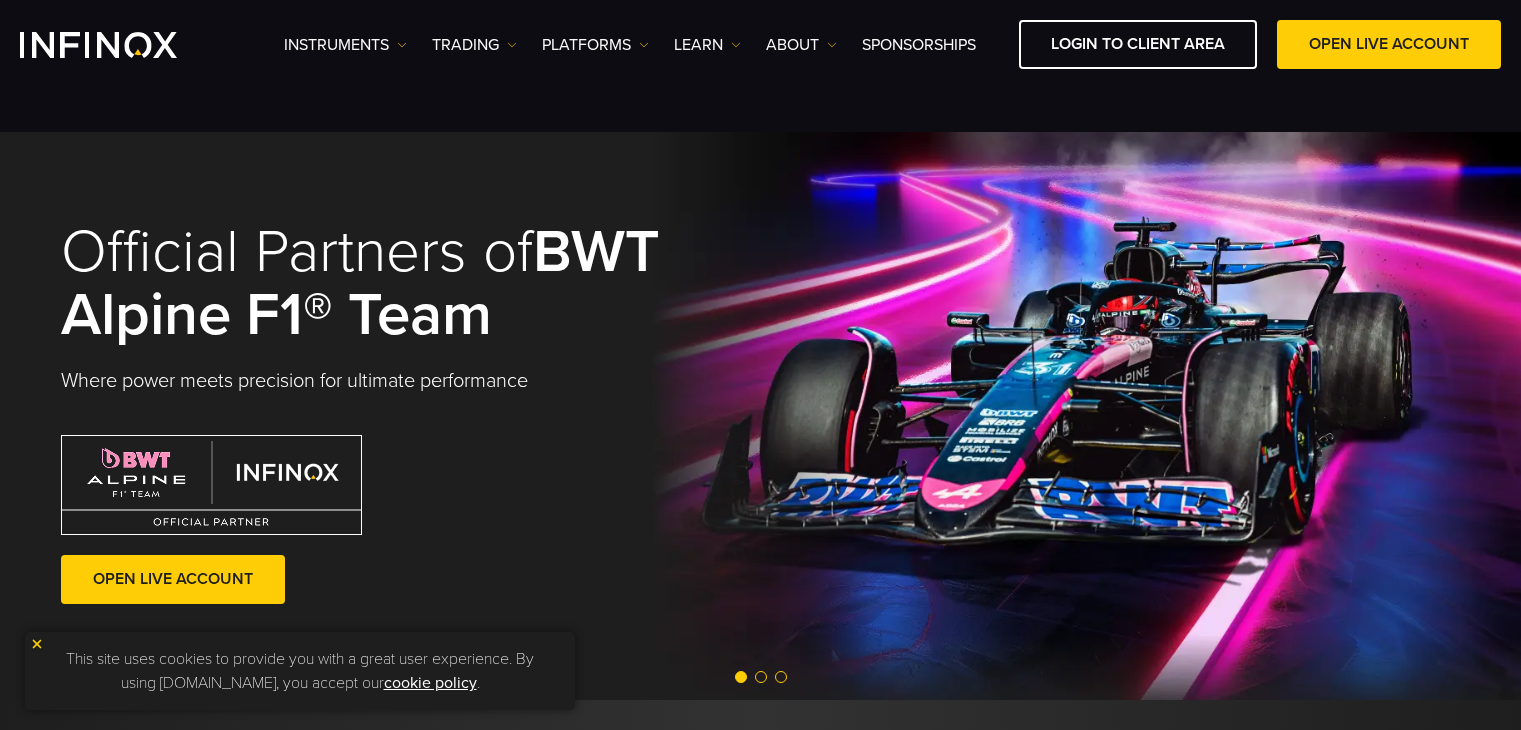 scroll, scrollTop: 500, scrollLeft: 0, axis: vertical 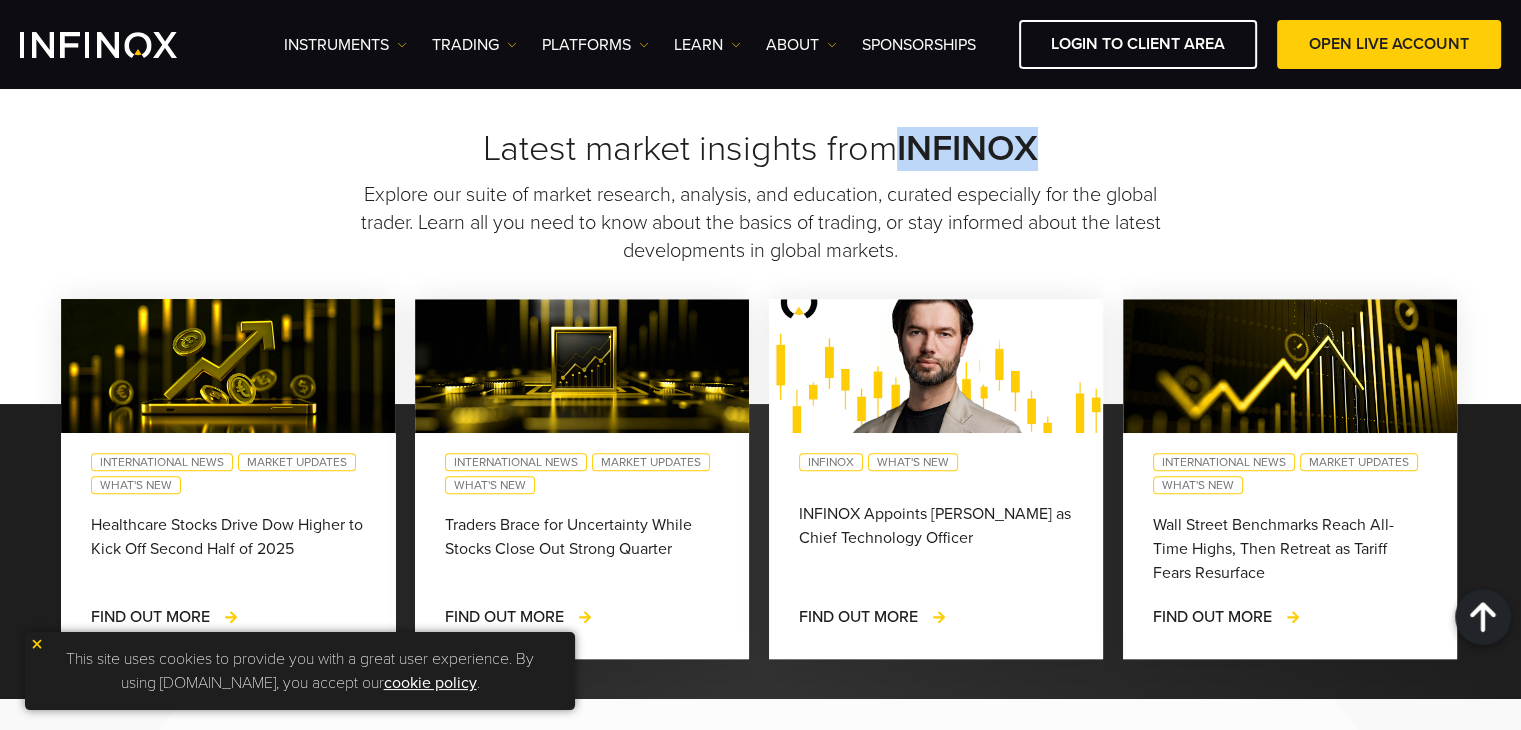 drag, startPoint x: 1051, startPoint y: 145, endPoint x: 902, endPoint y: 149, distance: 149.05368 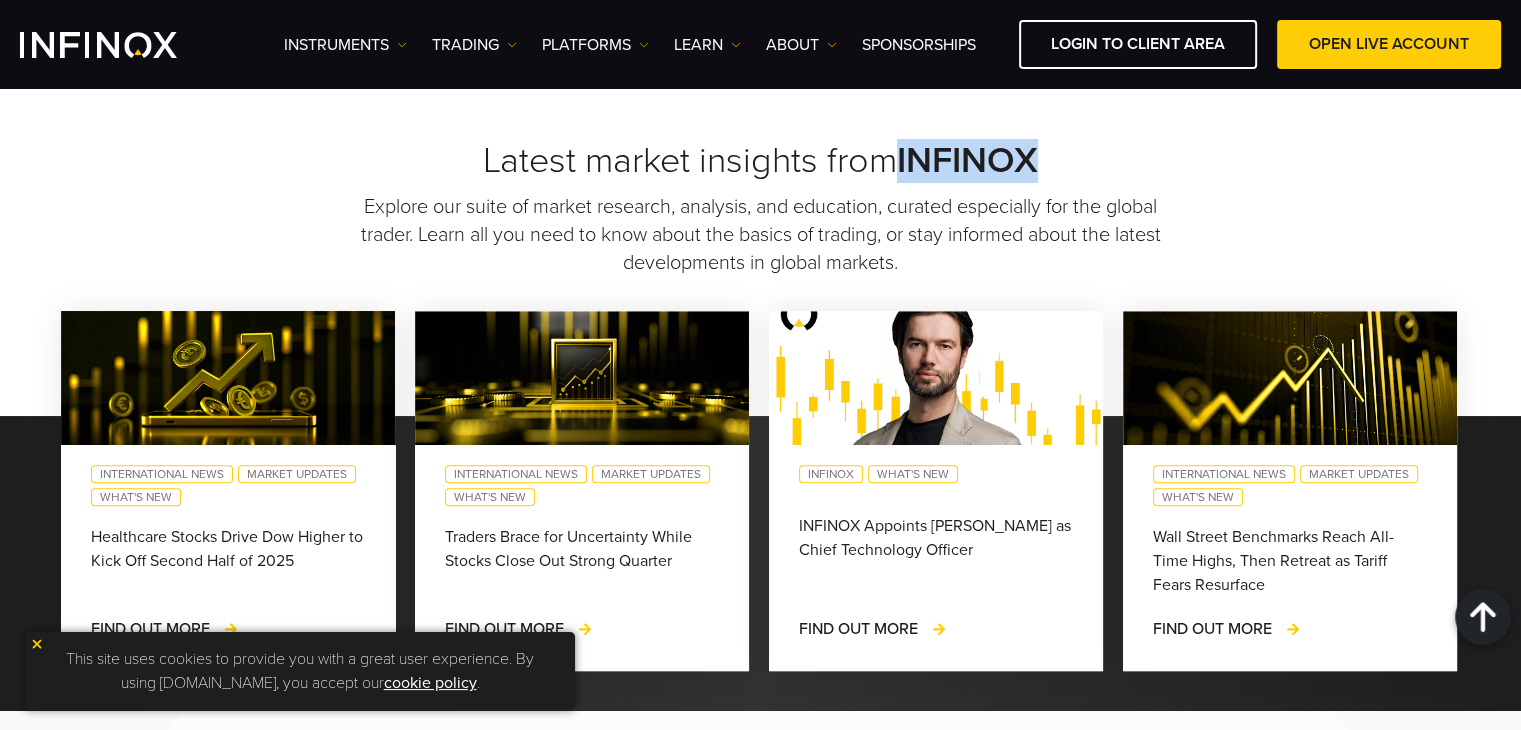 scroll, scrollTop: 1485, scrollLeft: 0, axis: vertical 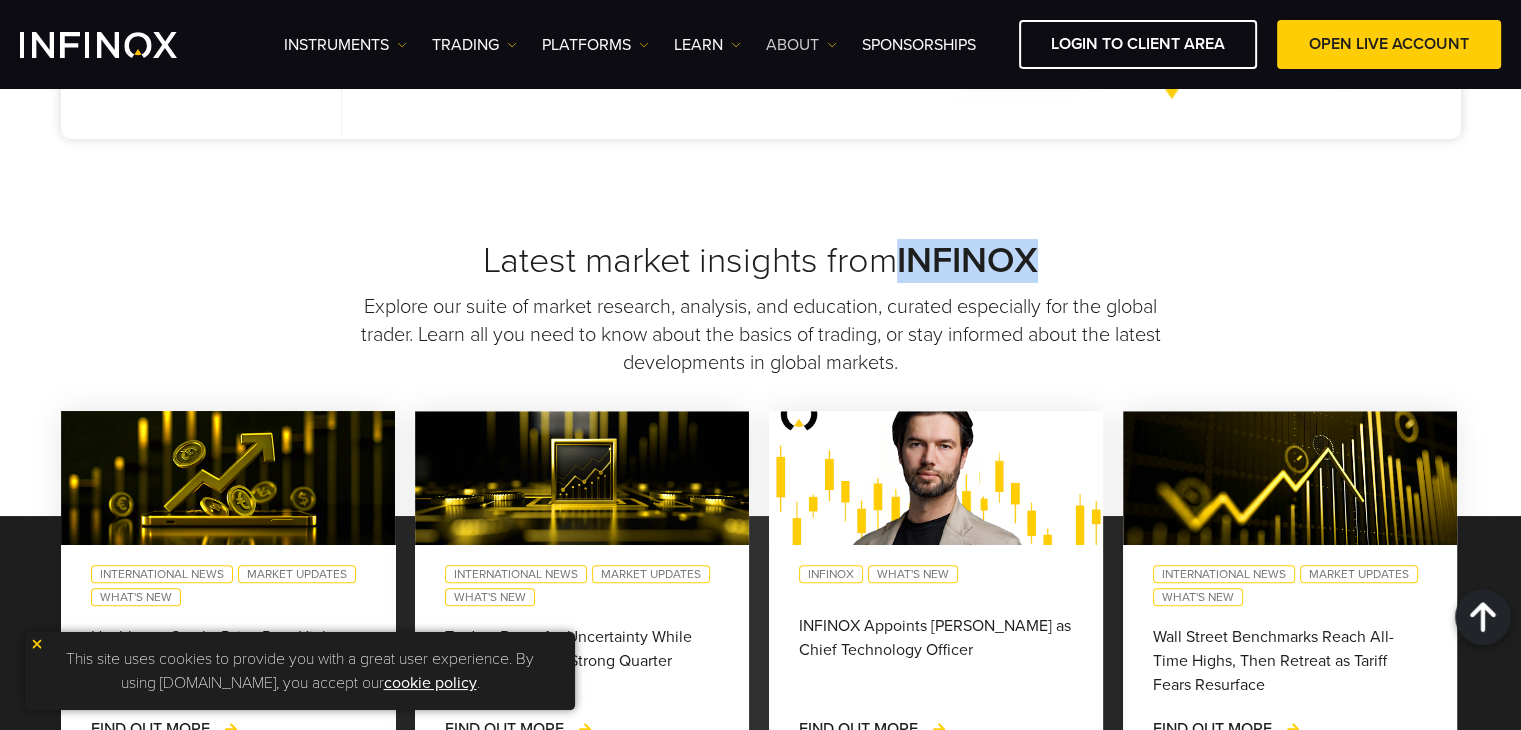 click on "ABOUT" at bounding box center [801, 45] 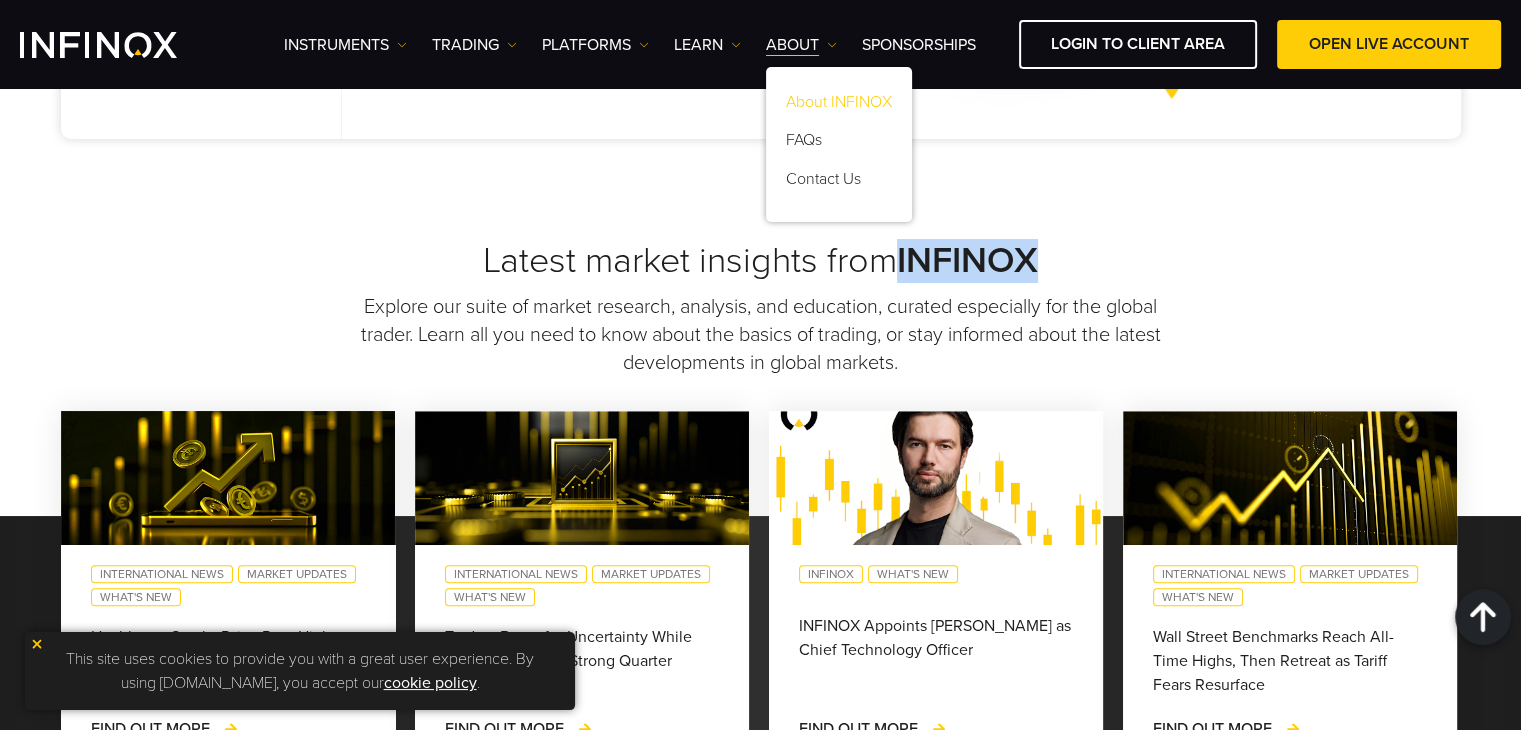scroll, scrollTop: 0, scrollLeft: 0, axis: both 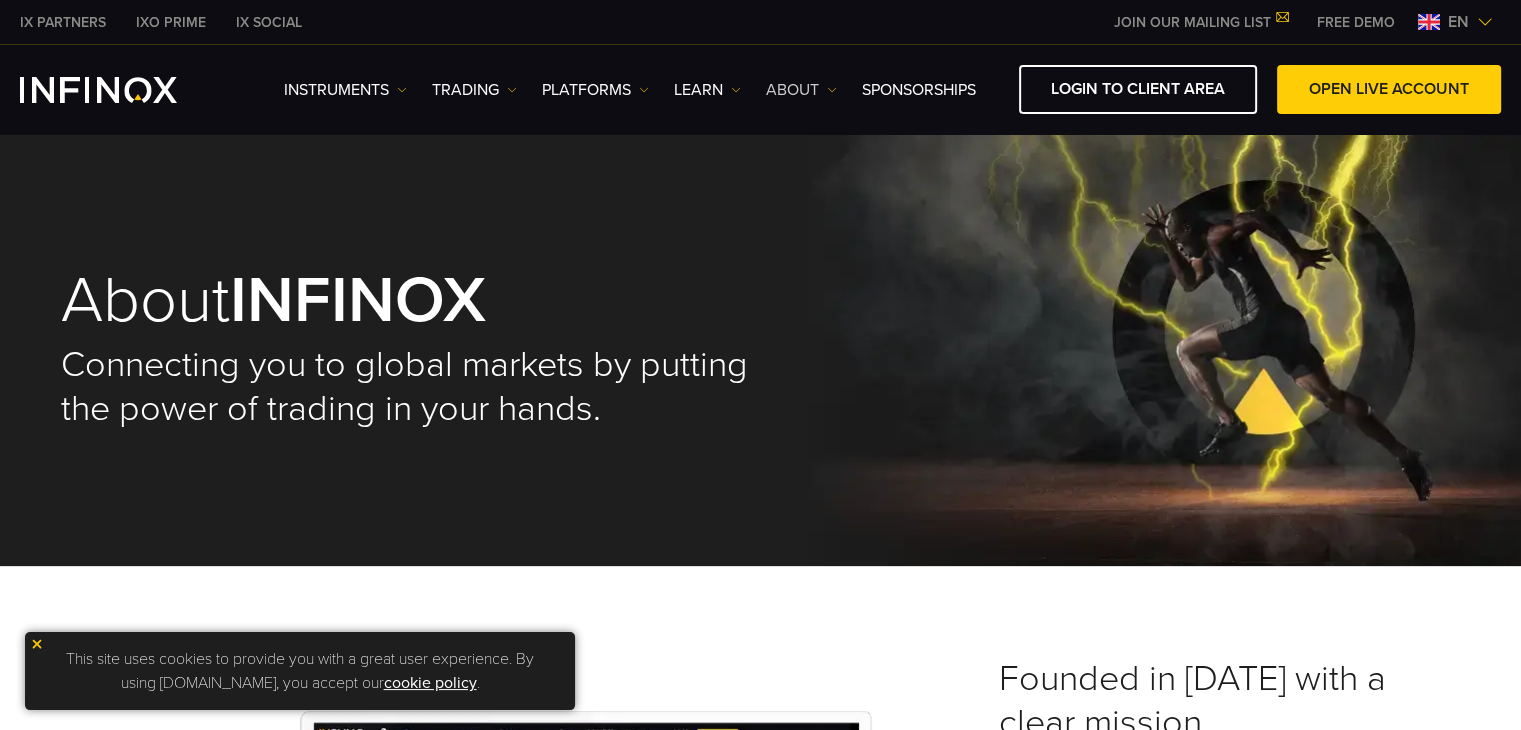 click on "ABOUT" at bounding box center [801, 90] 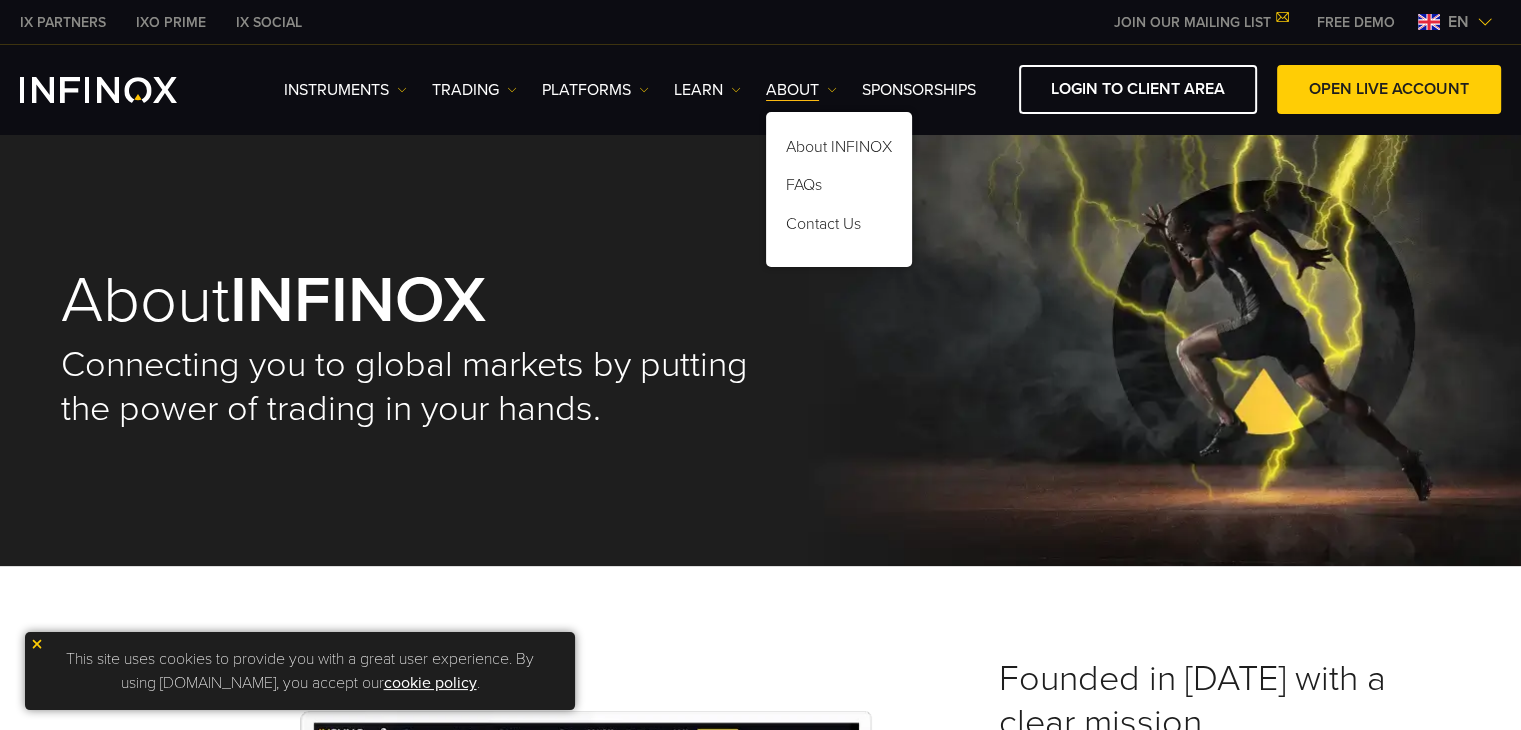 scroll, scrollTop: 0, scrollLeft: 0, axis: both 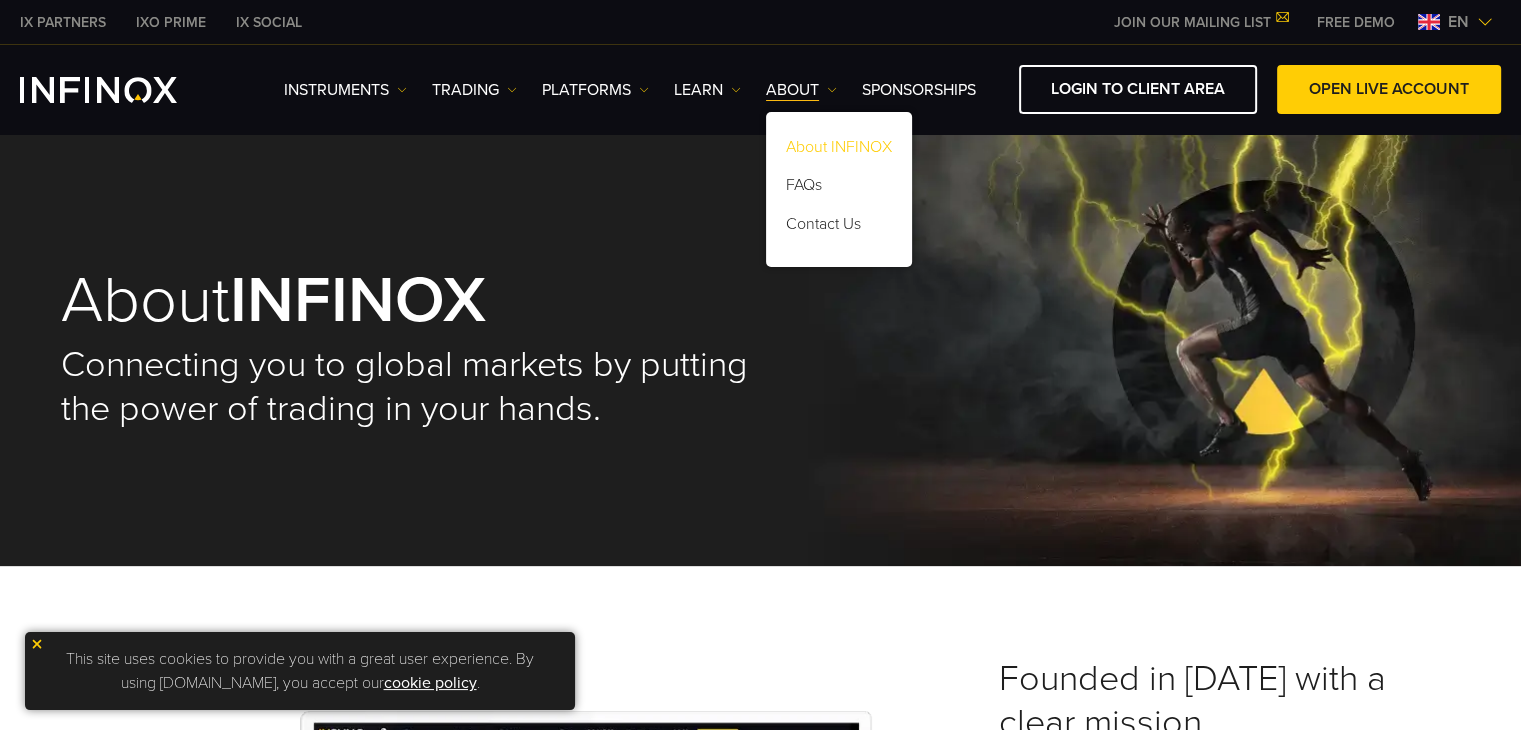 click on "About INFINOX" at bounding box center [839, 151] 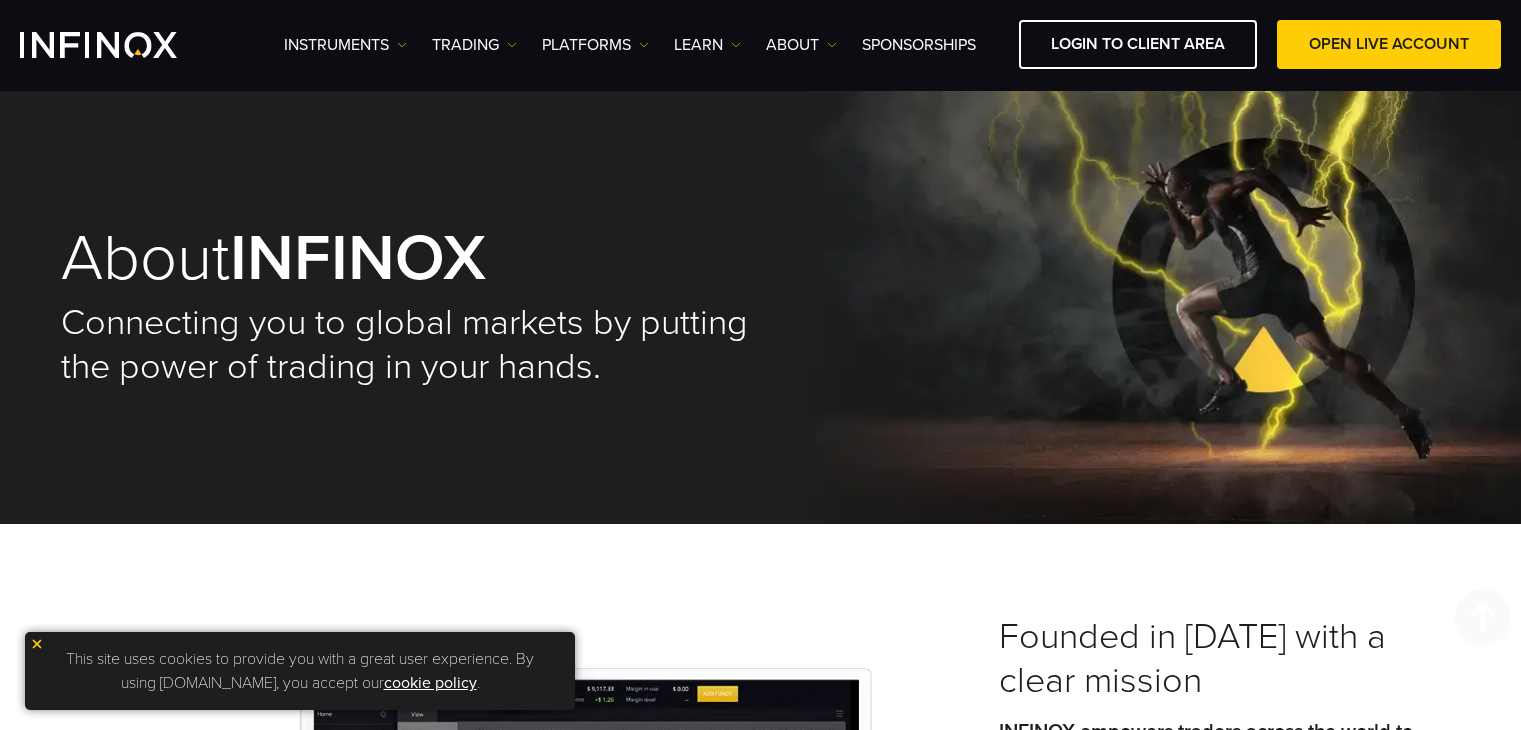 scroll, scrollTop: 800, scrollLeft: 0, axis: vertical 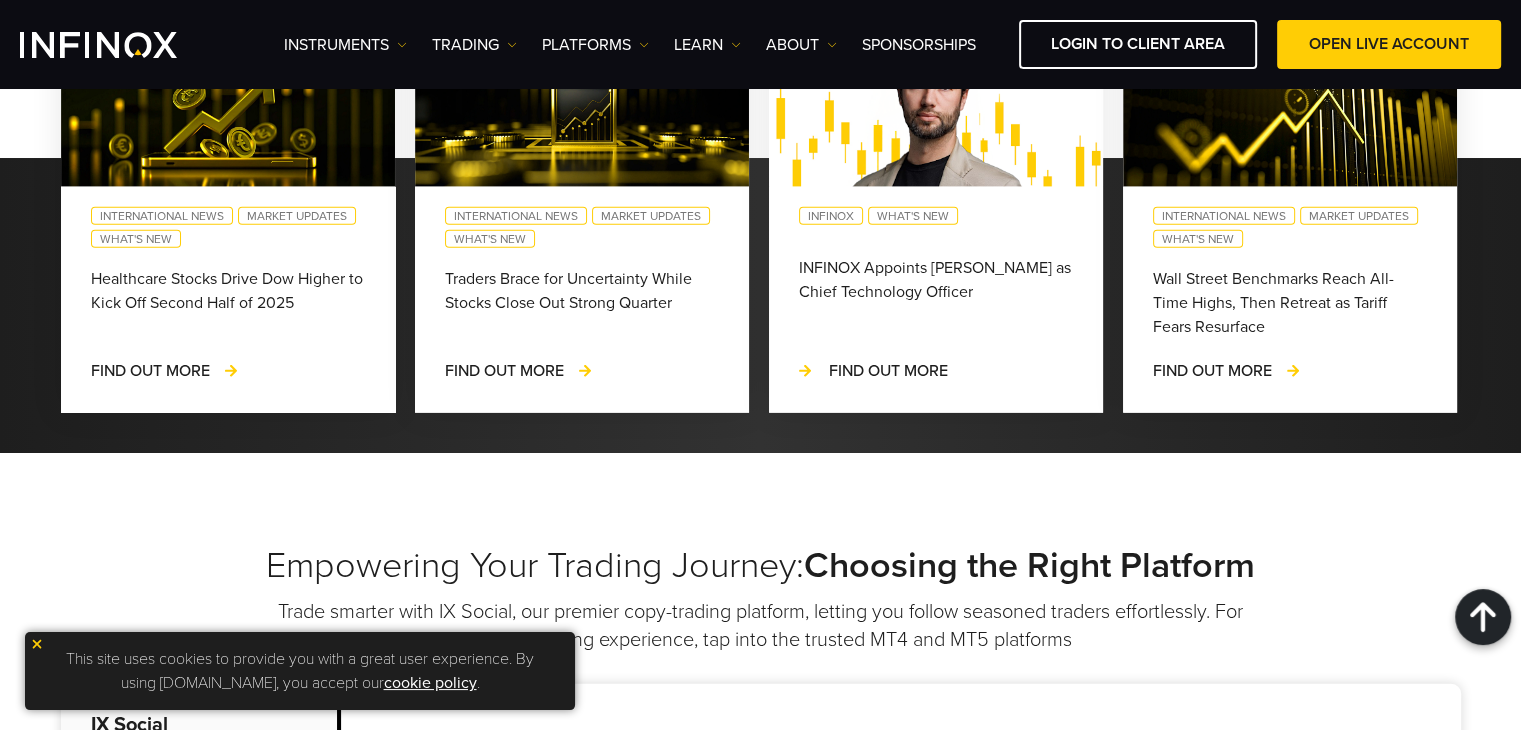 click on "FIND OUT MORE" at bounding box center [888, 372] 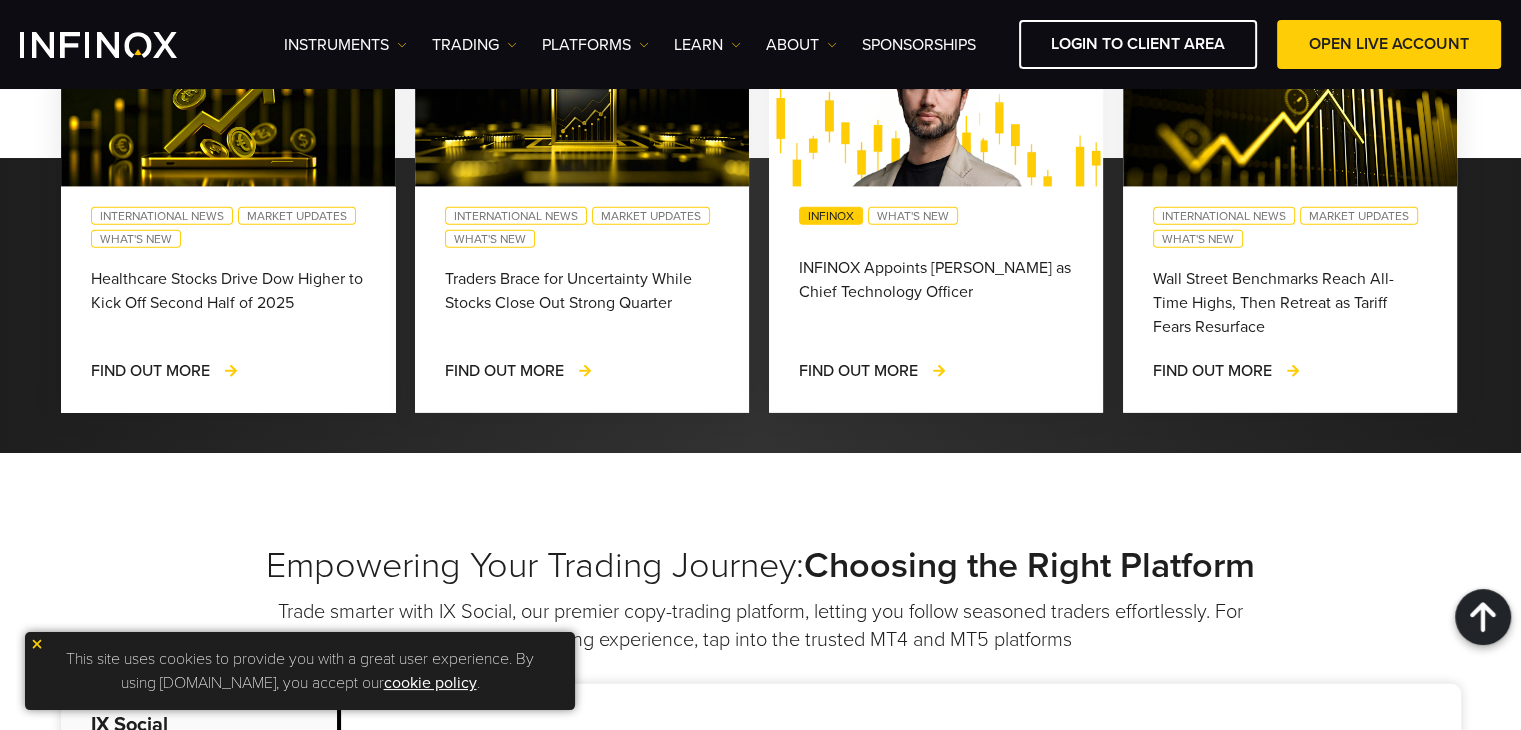 scroll, scrollTop: 0, scrollLeft: 0, axis: both 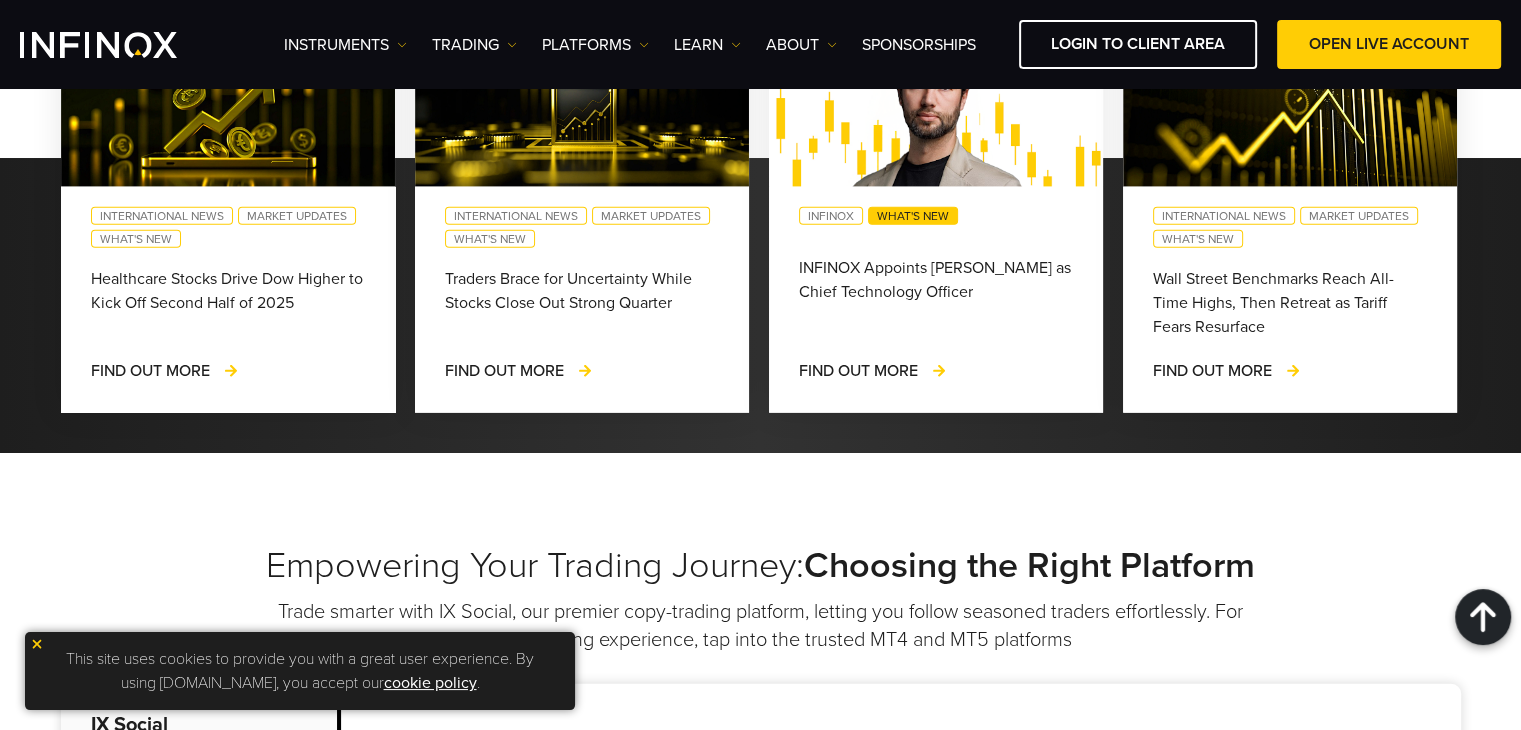 click on "What's New" at bounding box center (913, 216) 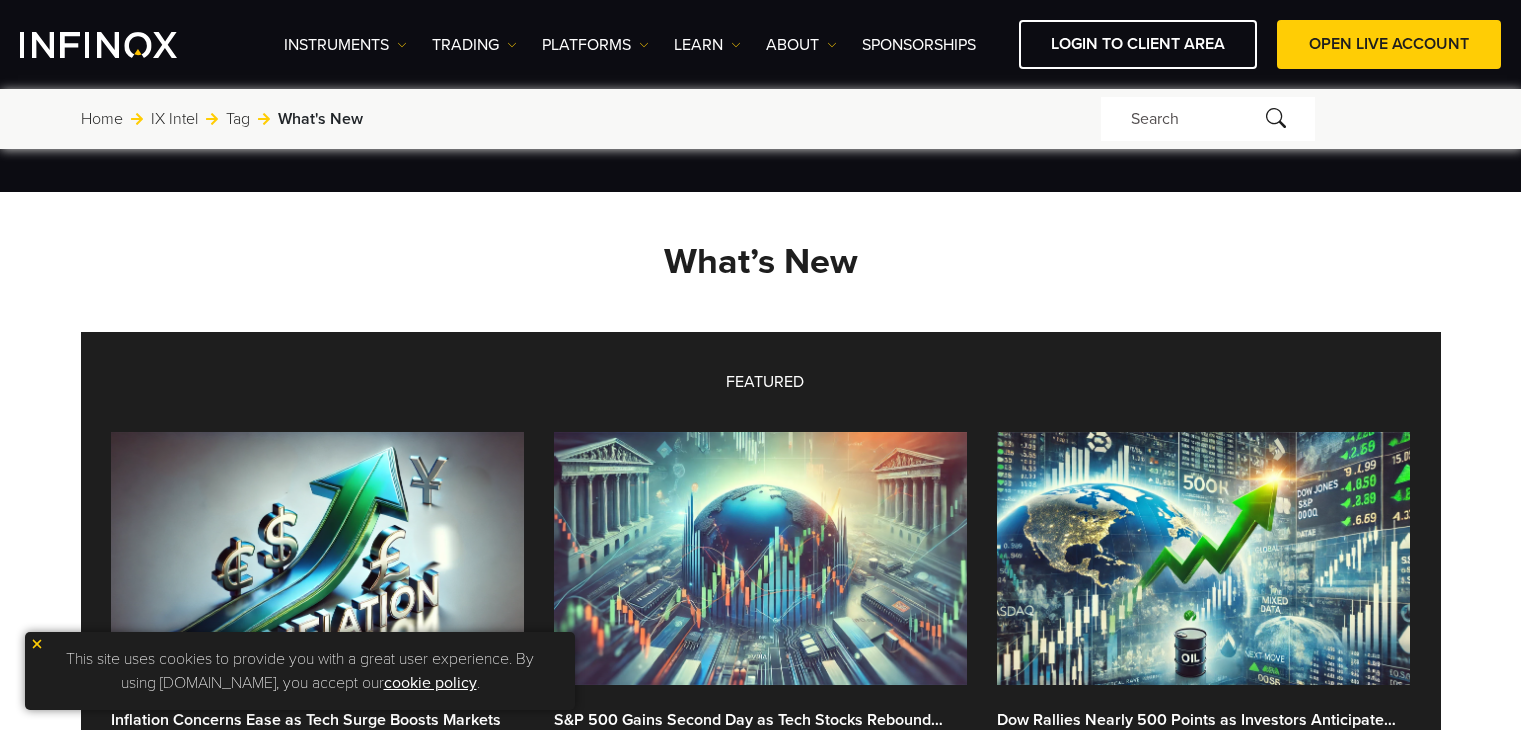 scroll, scrollTop: 600, scrollLeft: 0, axis: vertical 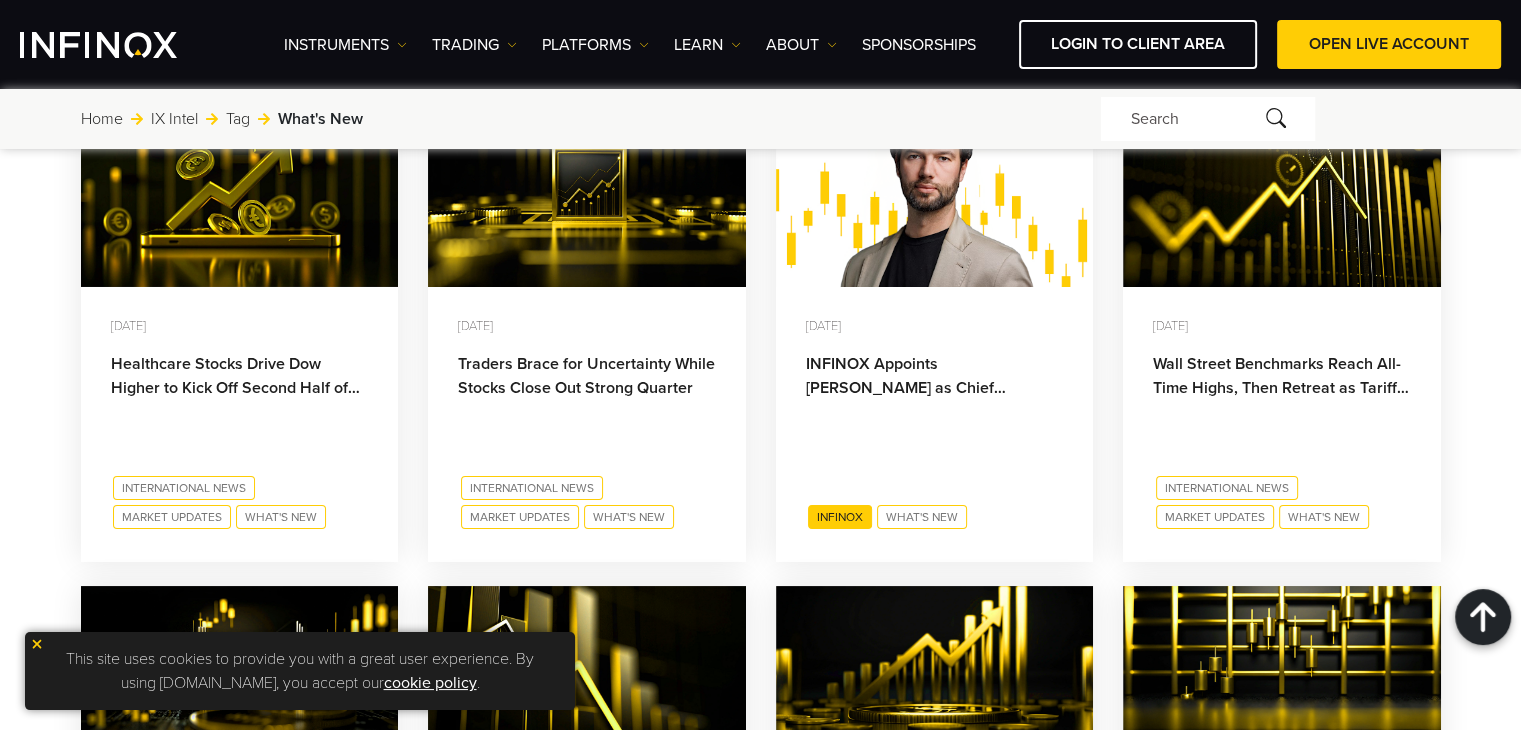 click on "Infinox" at bounding box center (840, 517) 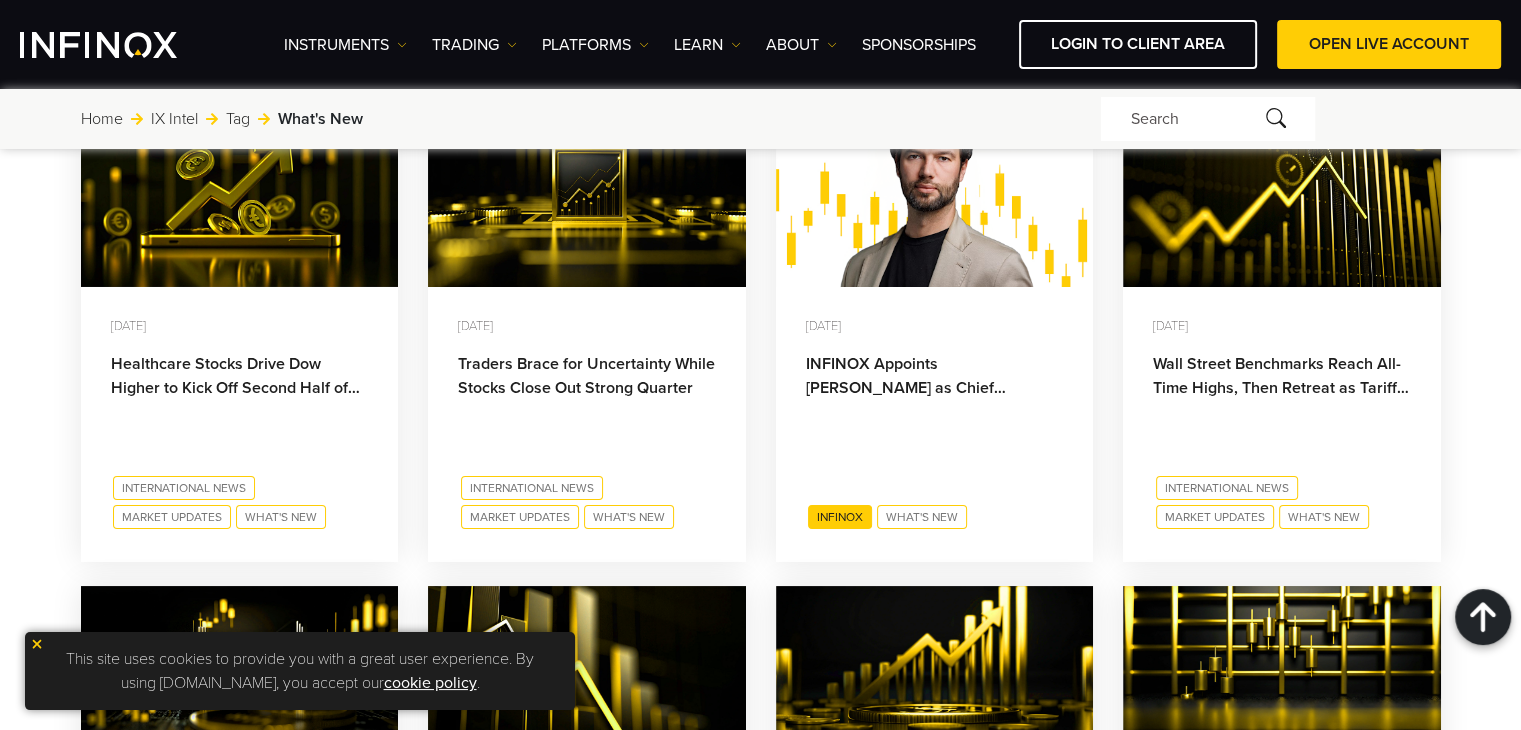 scroll, scrollTop: 0, scrollLeft: 0, axis: both 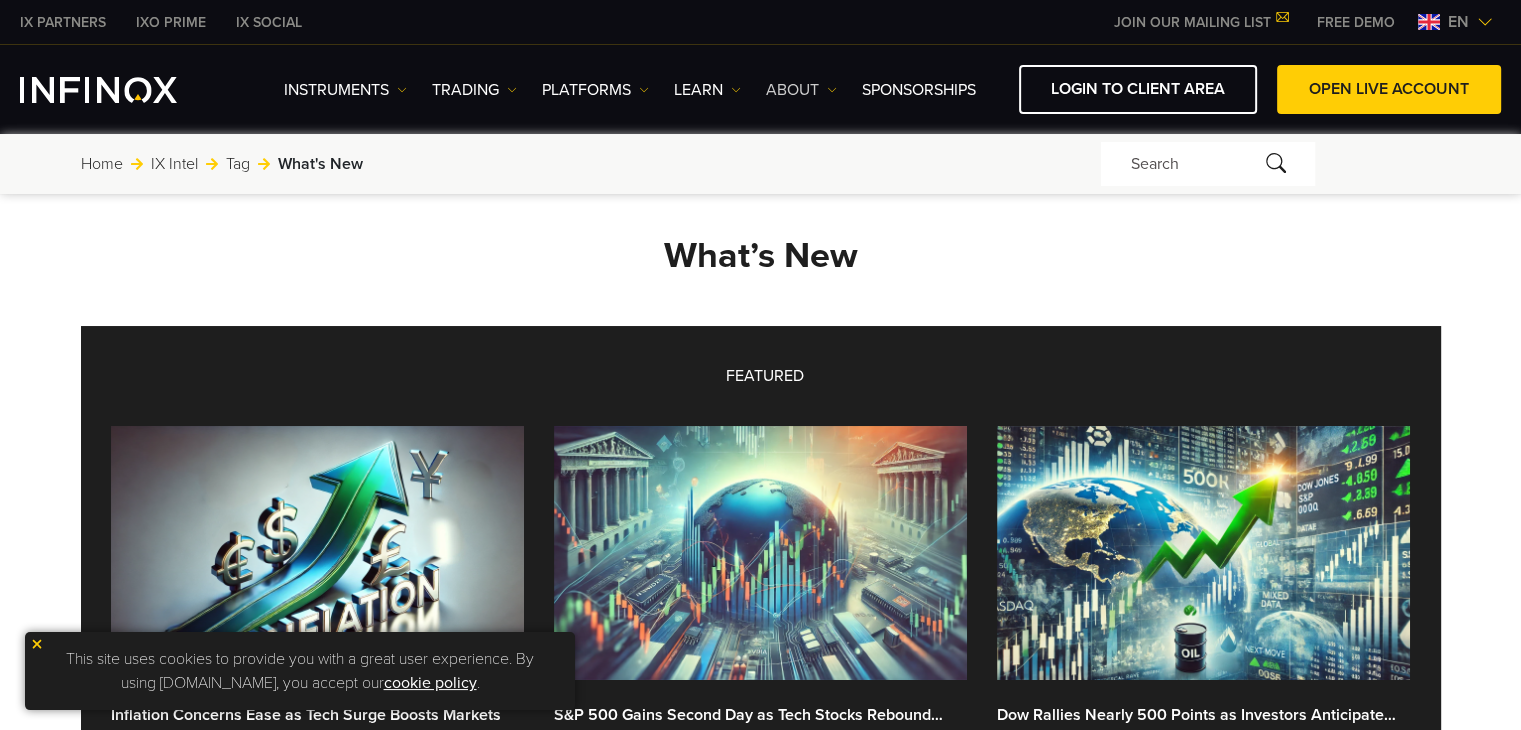 click on "ABOUT" at bounding box center [801, 90] 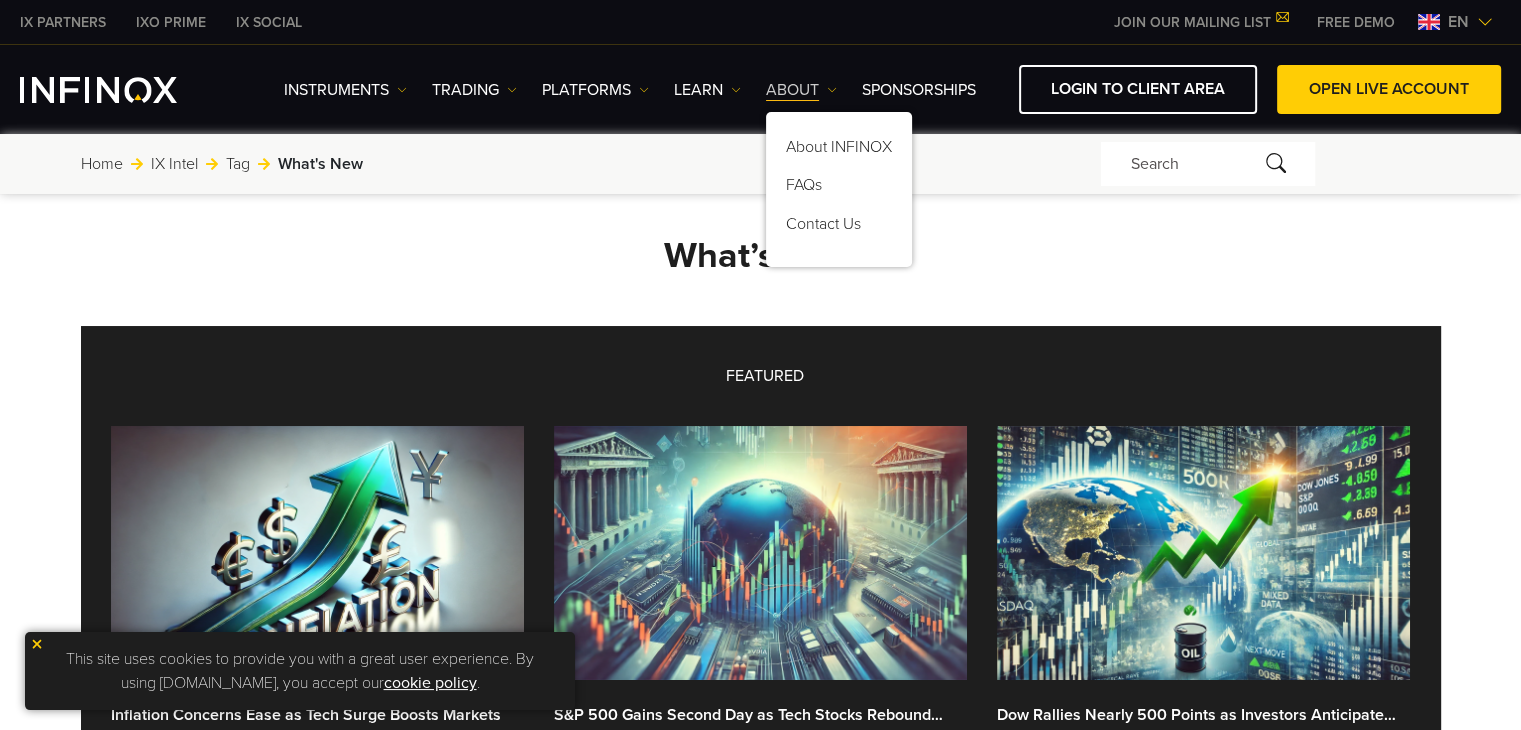 scroll, scrollTop: 0, scrollLeft: 0, axis: both 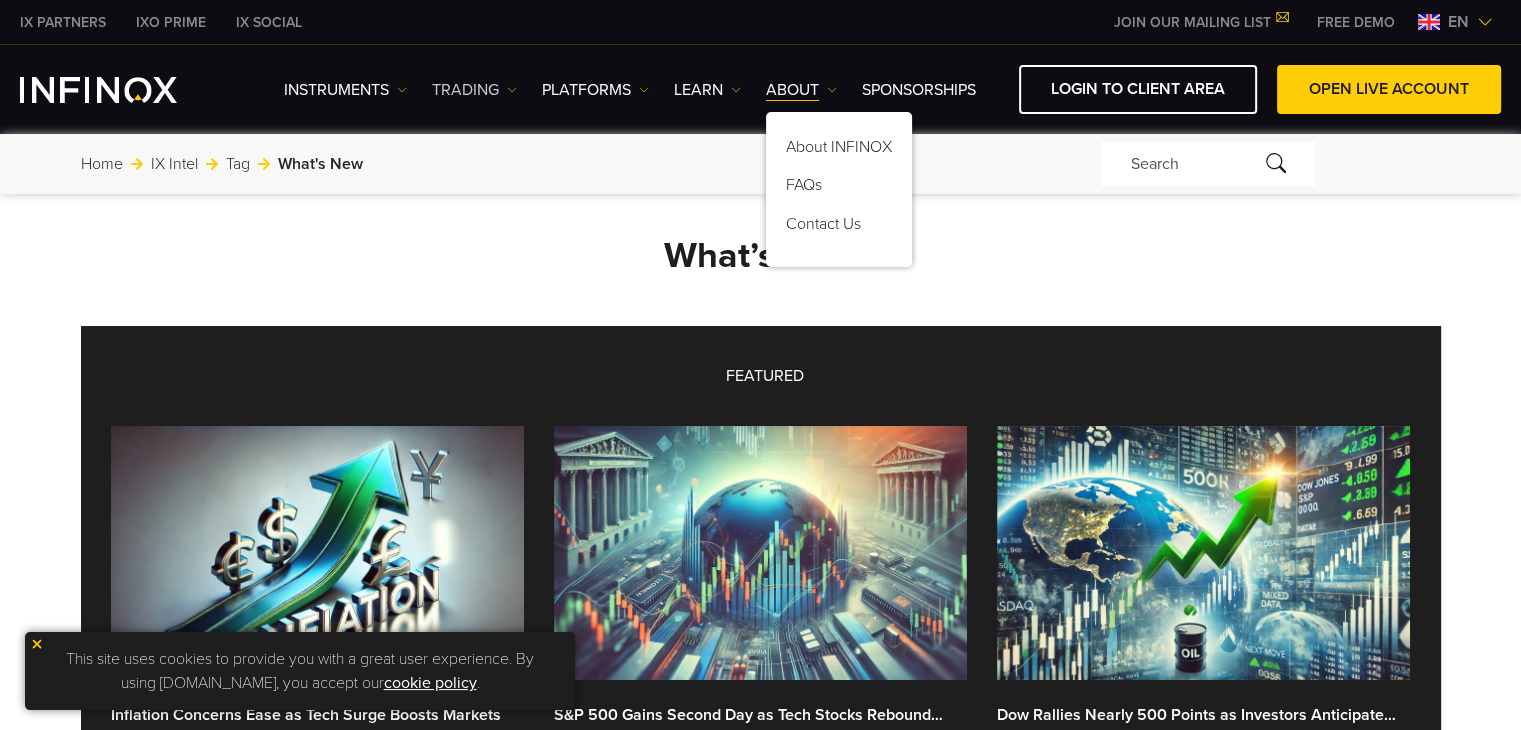 click on "TRADING" at bounding box center (474, 90) 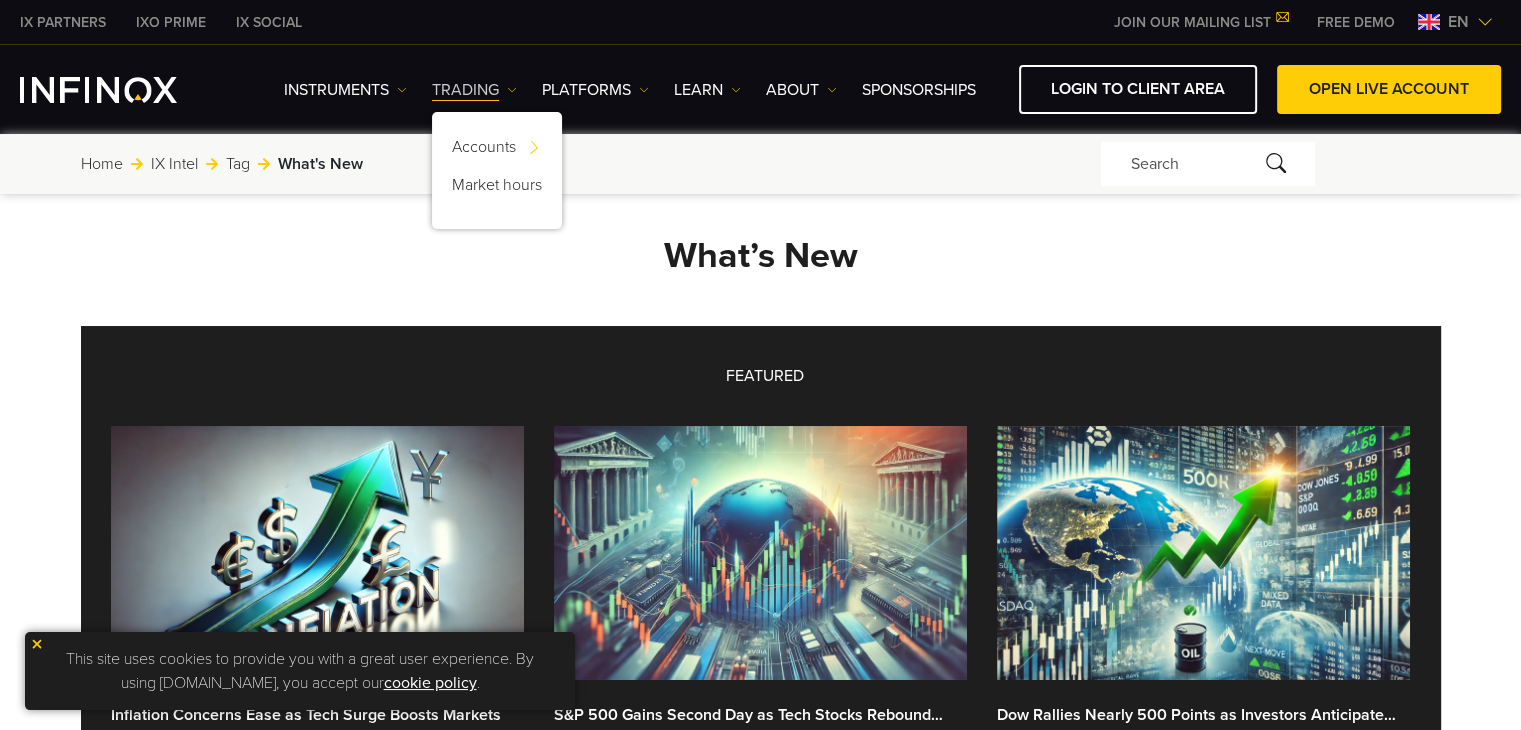 scroll, scrollTop: 0, scrollLeft: 0, axis: both 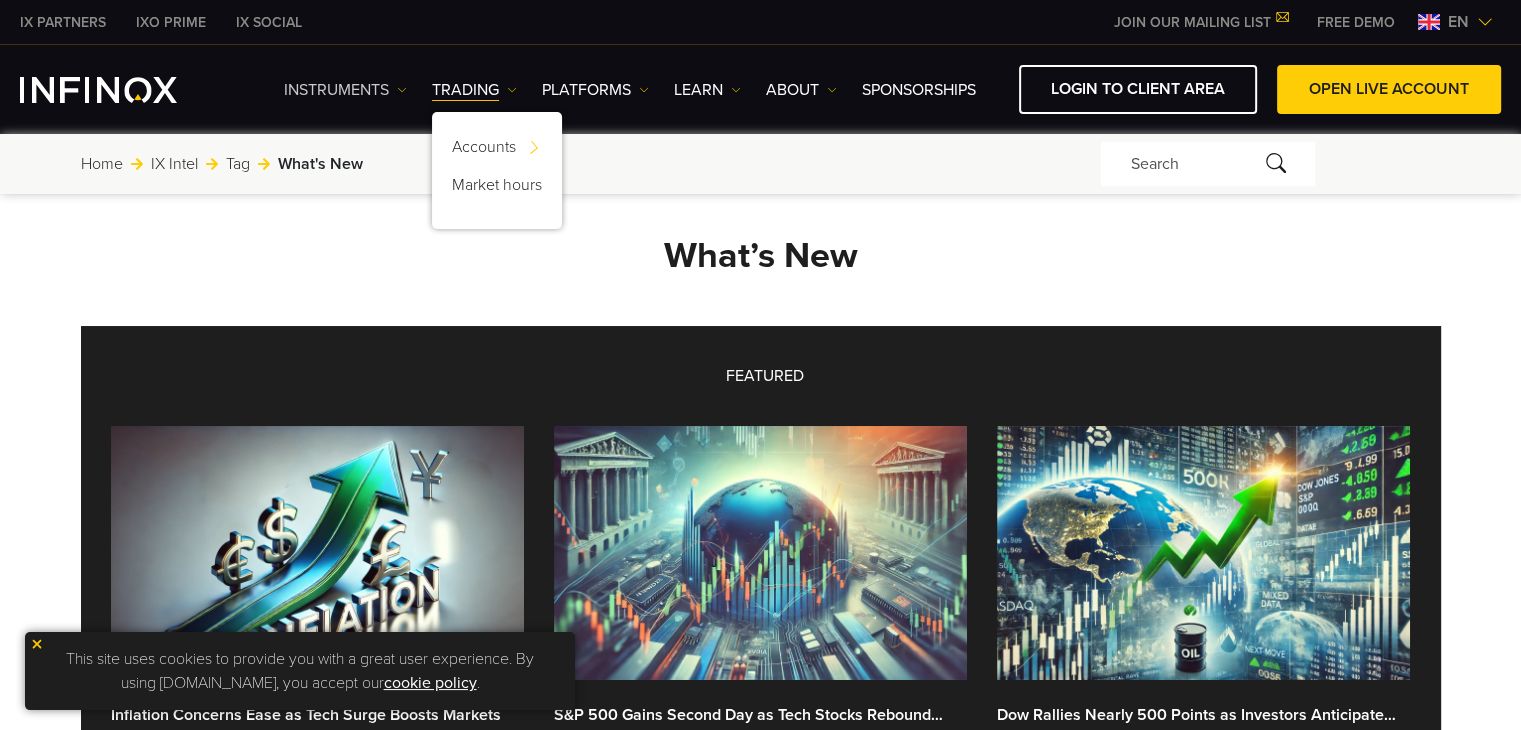 click on "Instruments" at bounding box center (345, 90) 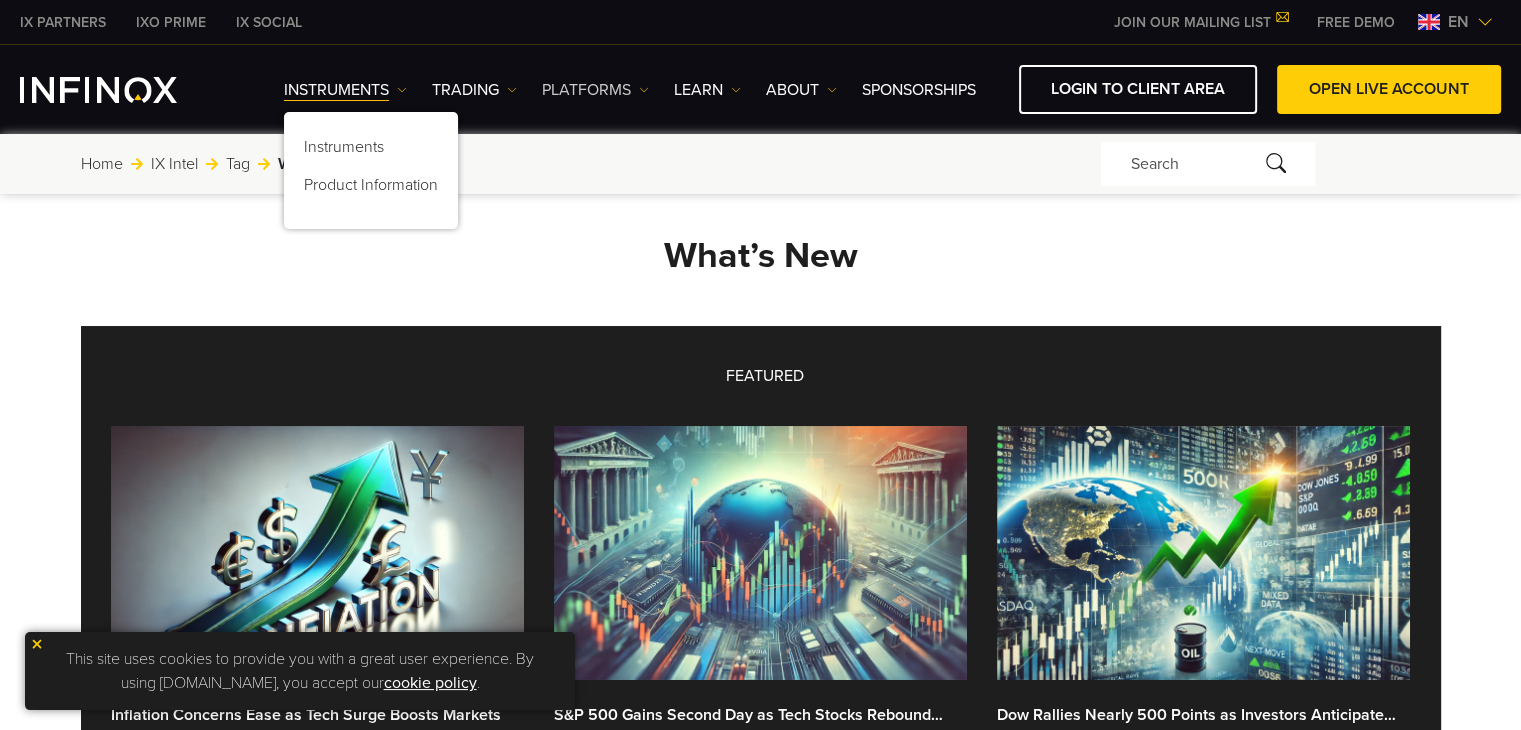 click on "PLATFORMS" at bounding box center (595, 90) 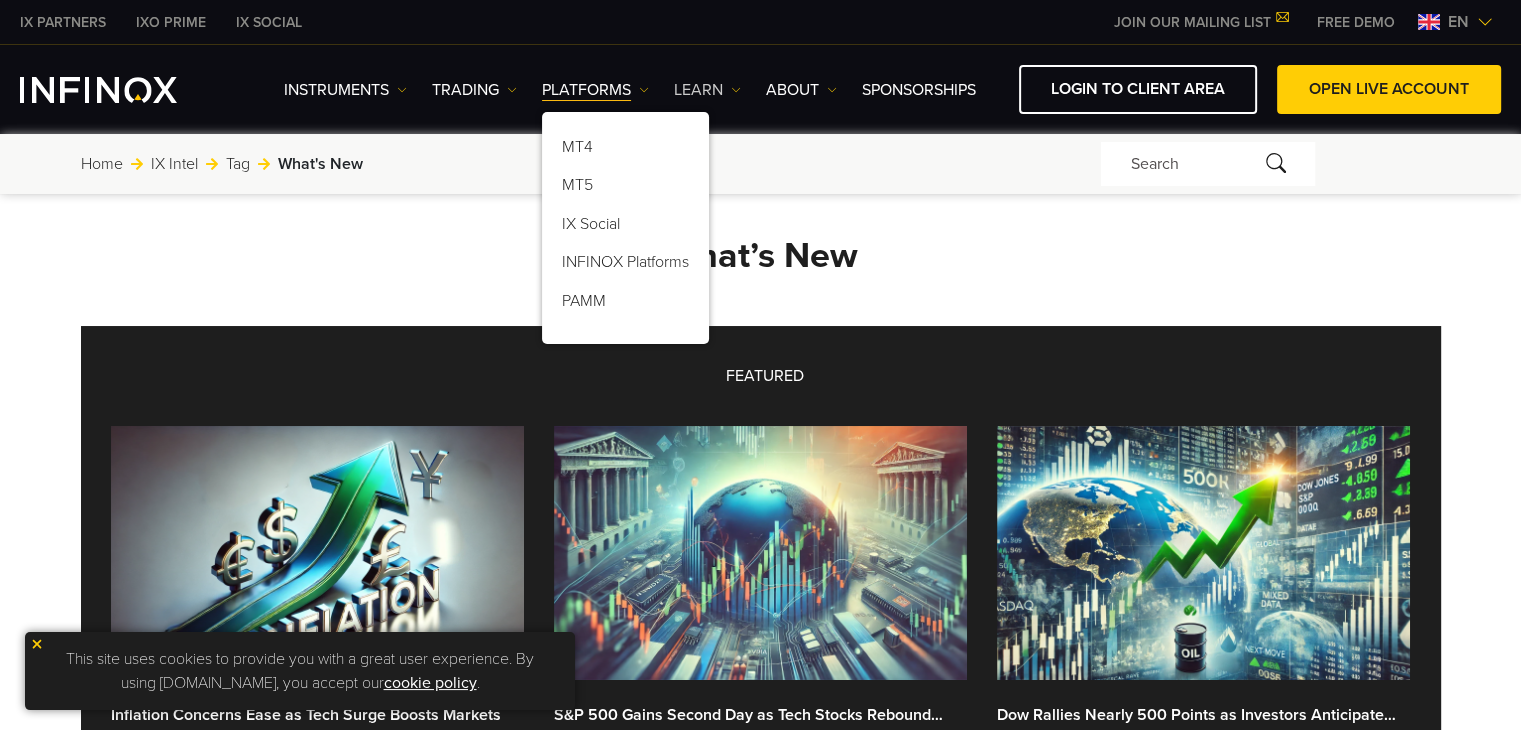 click on "Learn" at bounding box center (707, 90) 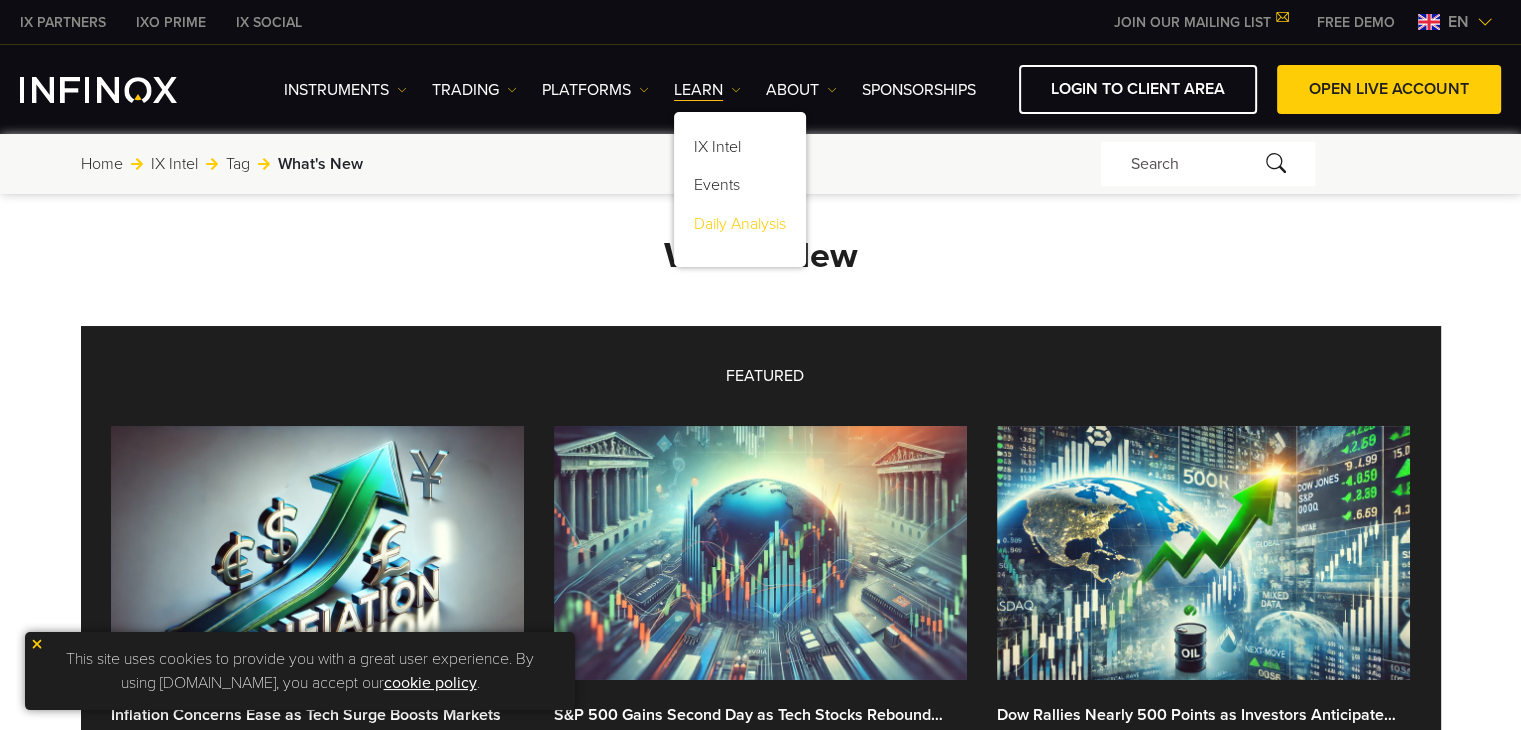click on "Daily Analysis" at bounding box center (740, 228) 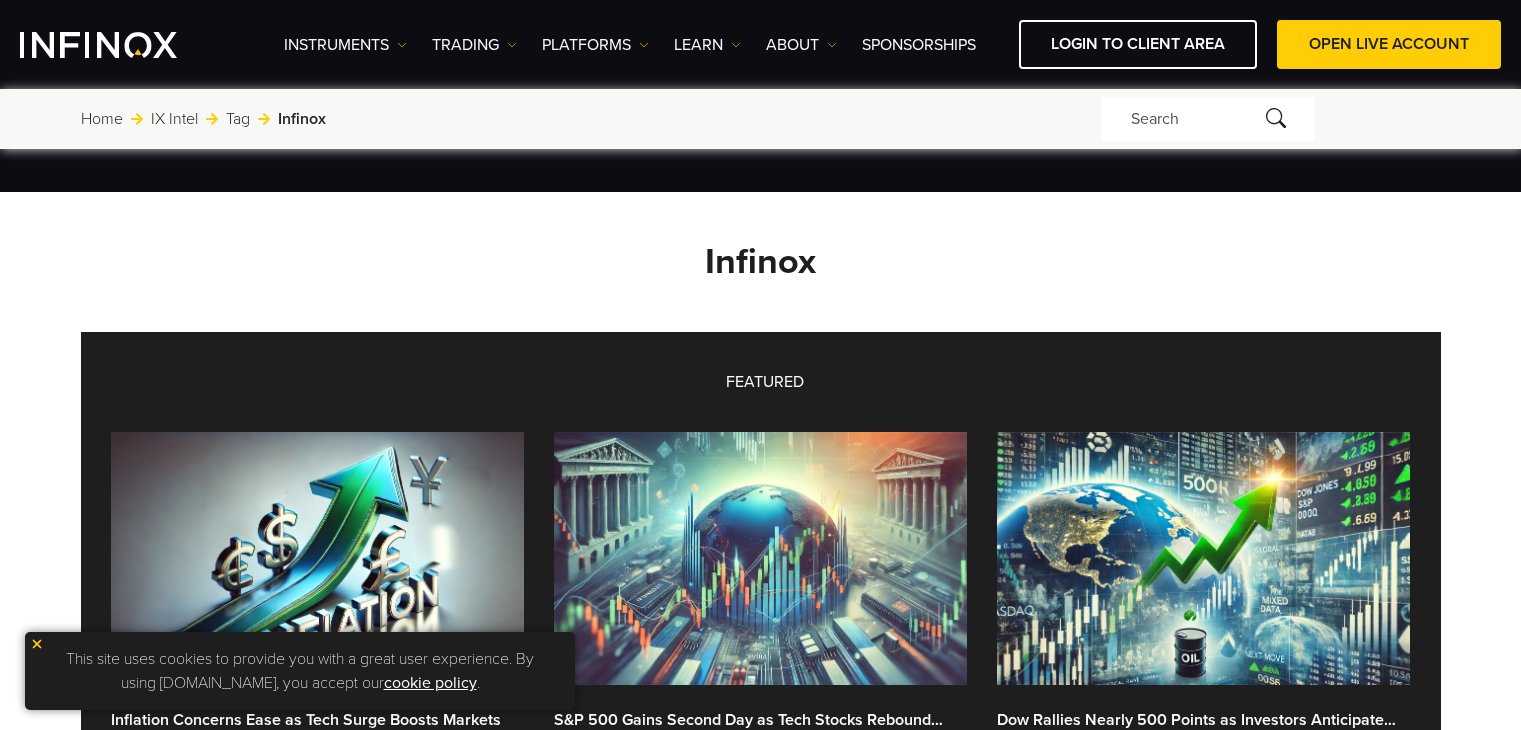 scroll, scrollTop: 800, scrollLeft: 0, axis: vertical 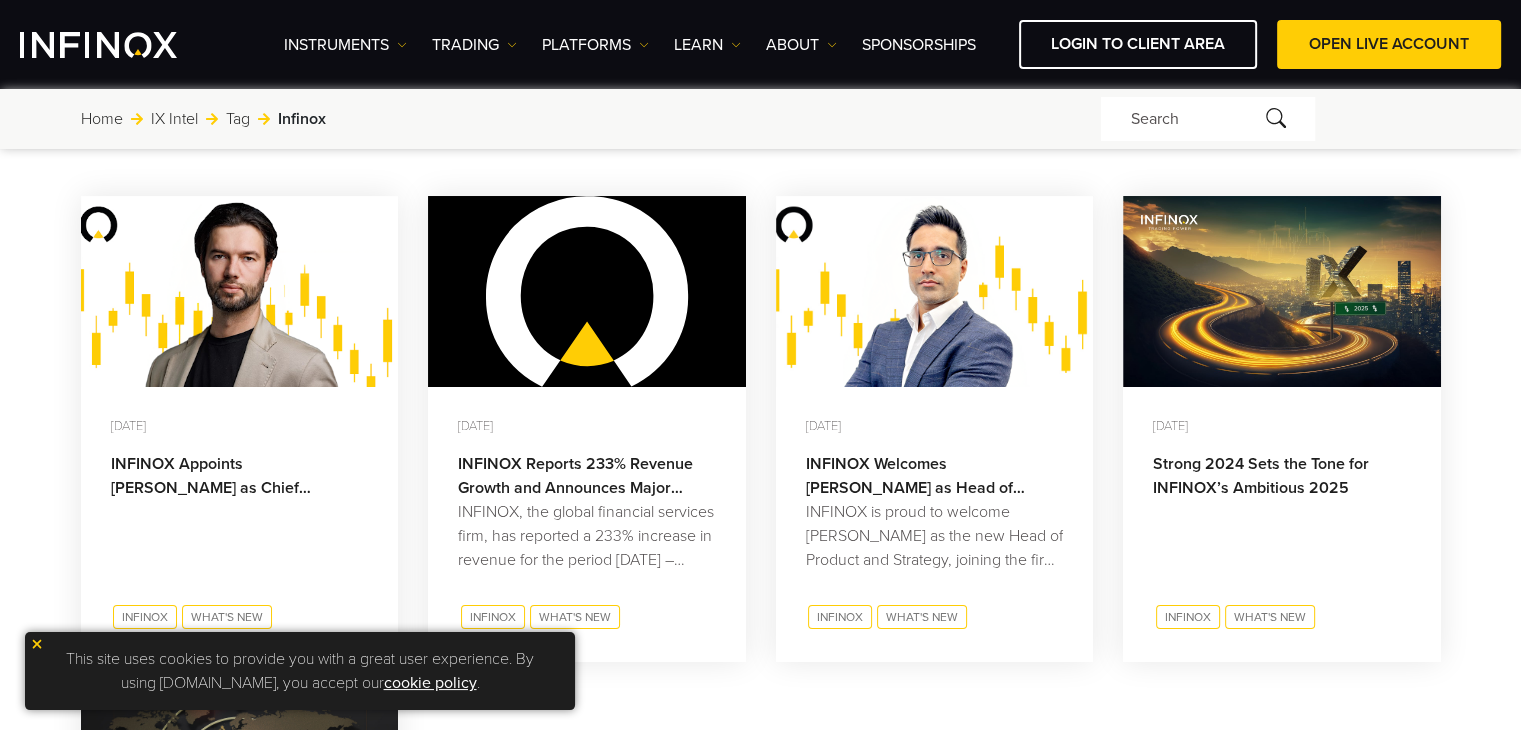click on "[DATE]
INFINOX Appoints [PERSON_NAME] as Chief Technology Officer" at bounding box center (240, 459) 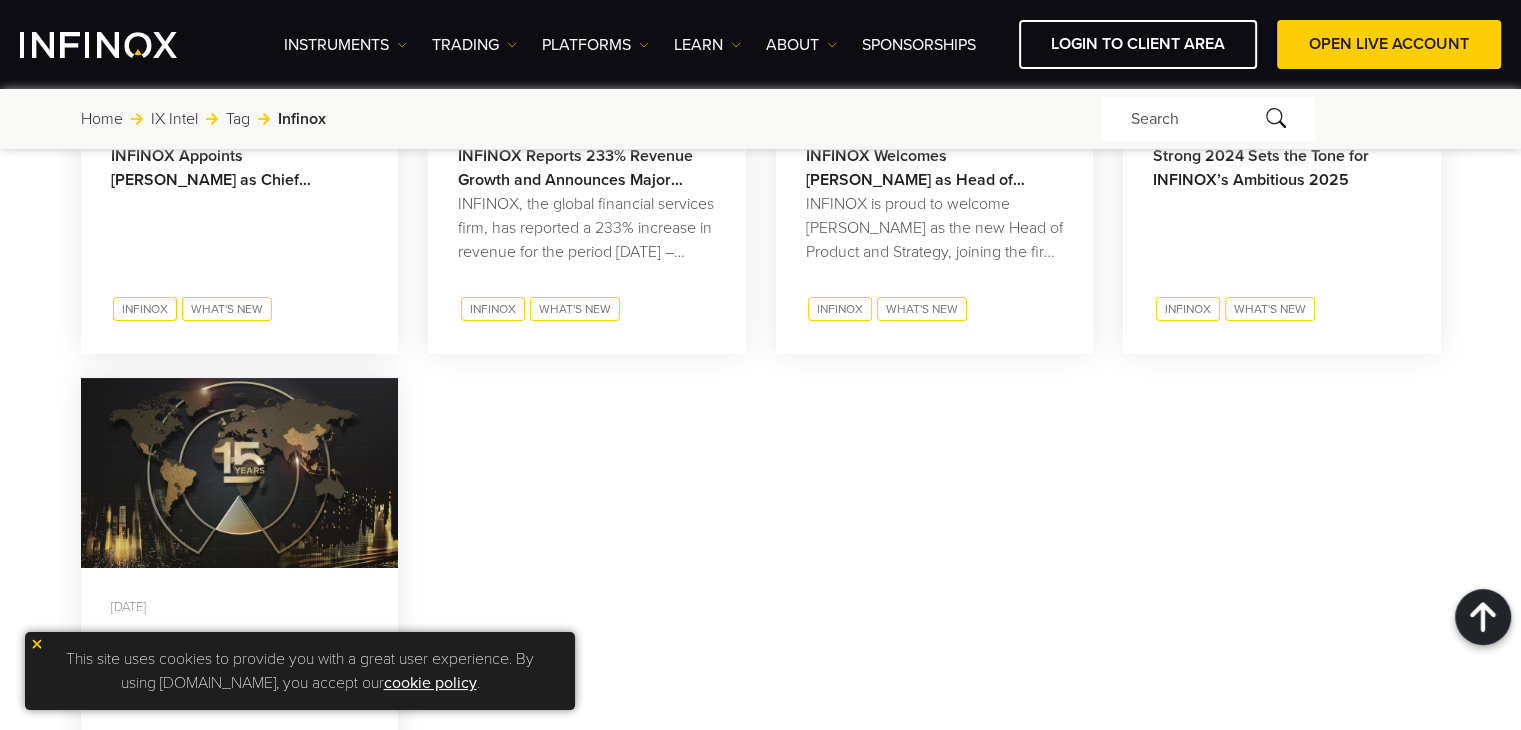 scroll, scrollTop: 900, scrollLeft: 0, axis: vertical 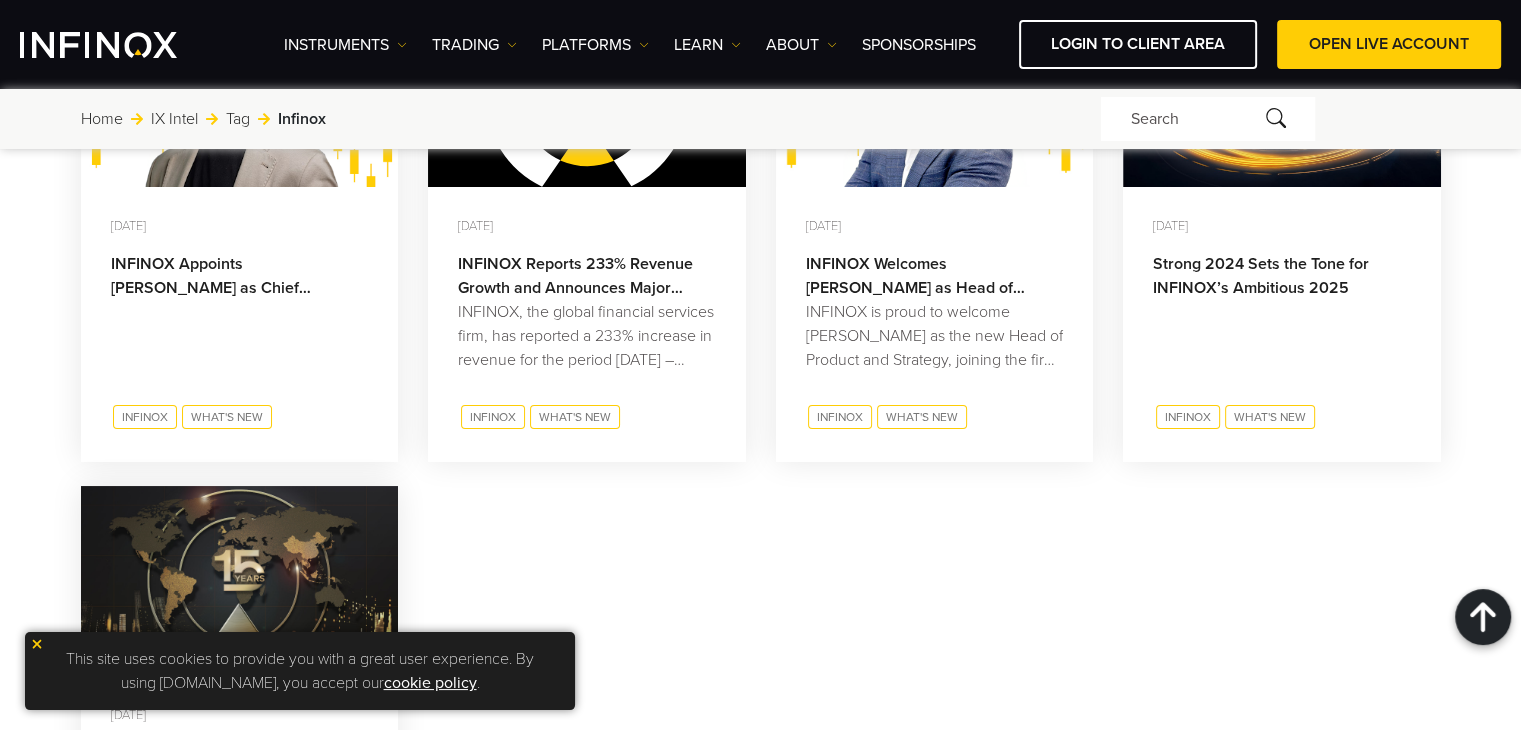 click on "INFINOX Appoints [PERSON_NAME] as Chief Technology Officer" at bounding box center (240, 276) 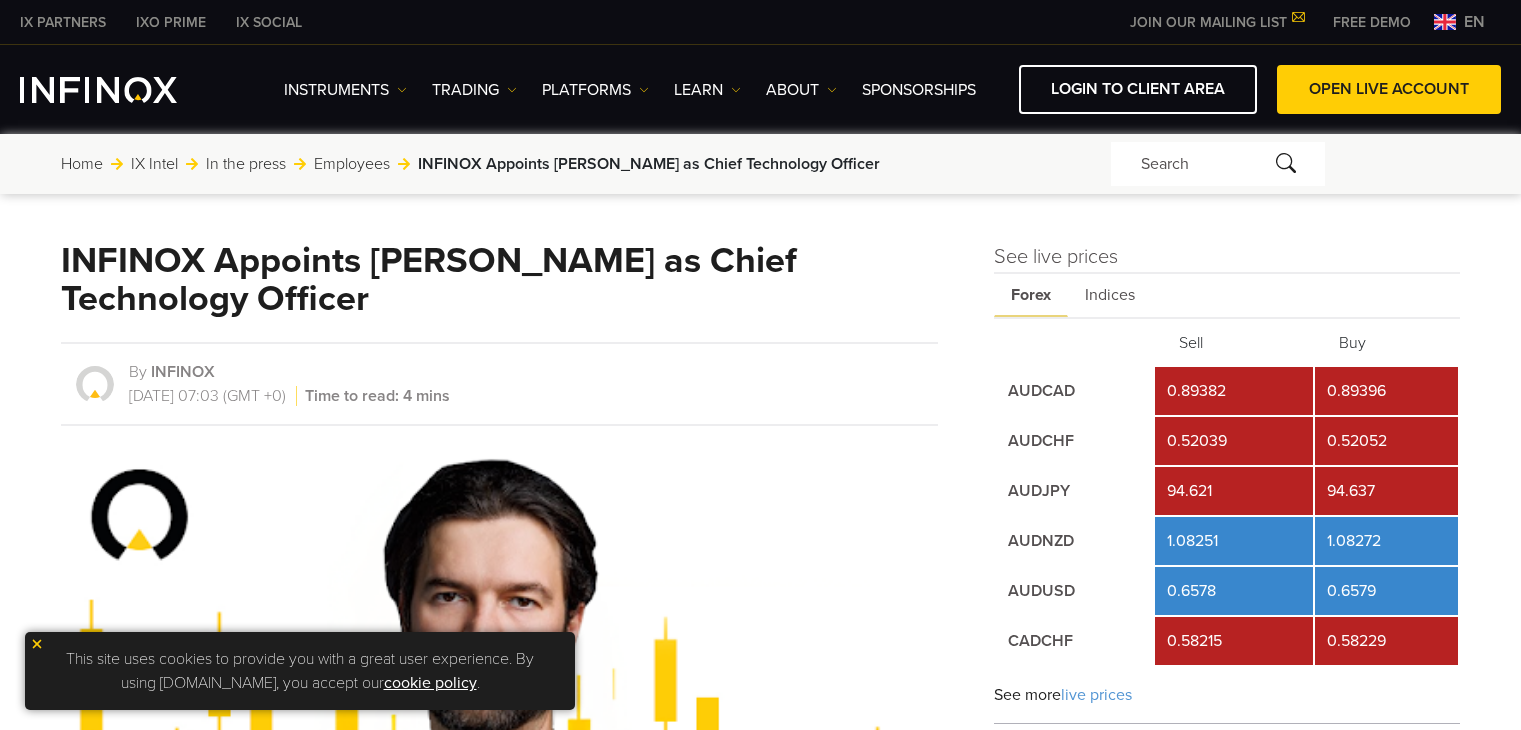 scroll, scrollTop: 0, scrollLeft: 0, axis: both 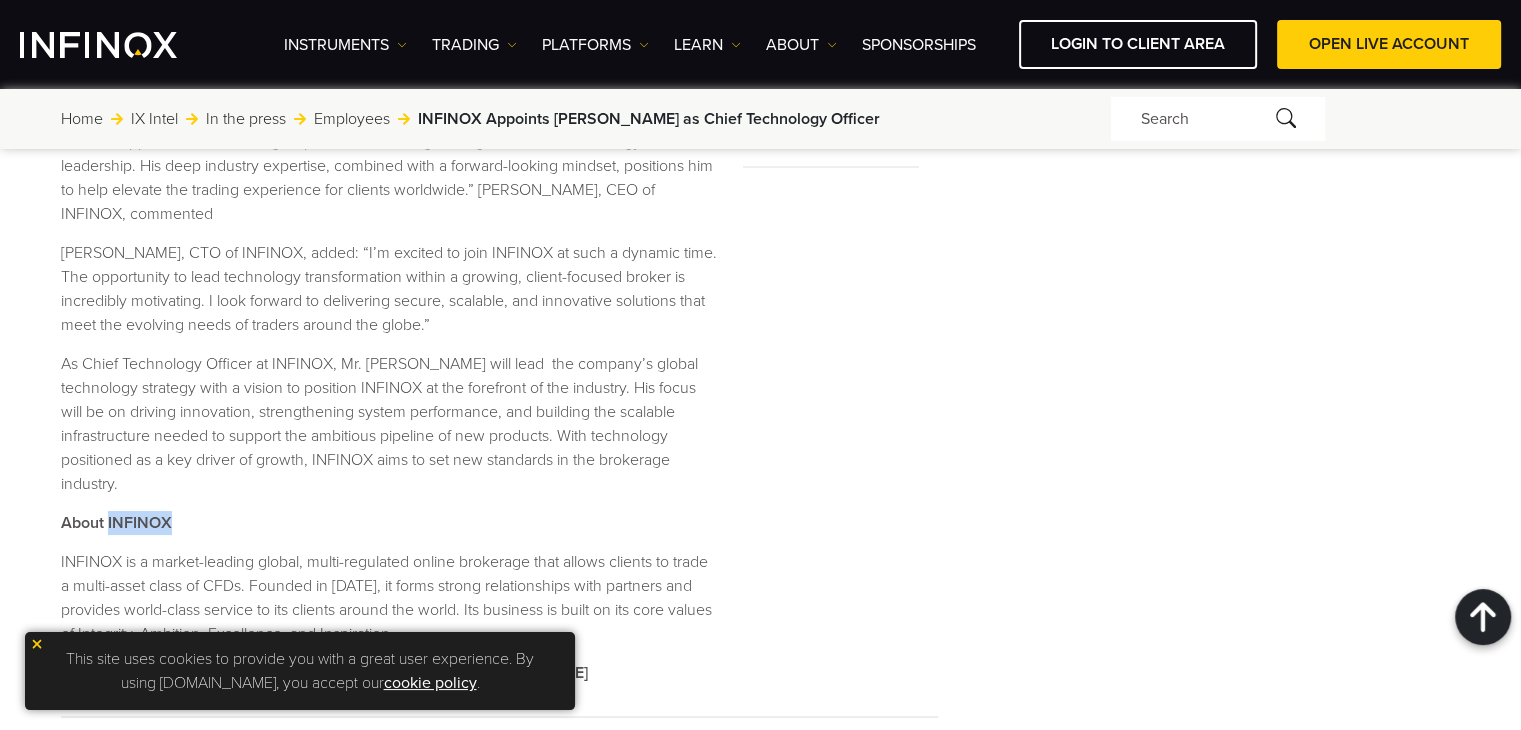 drag, startPoint x: 168, startPoint y: 500, endPoint x: 108, endPoint y: 498, distance: 60.033325 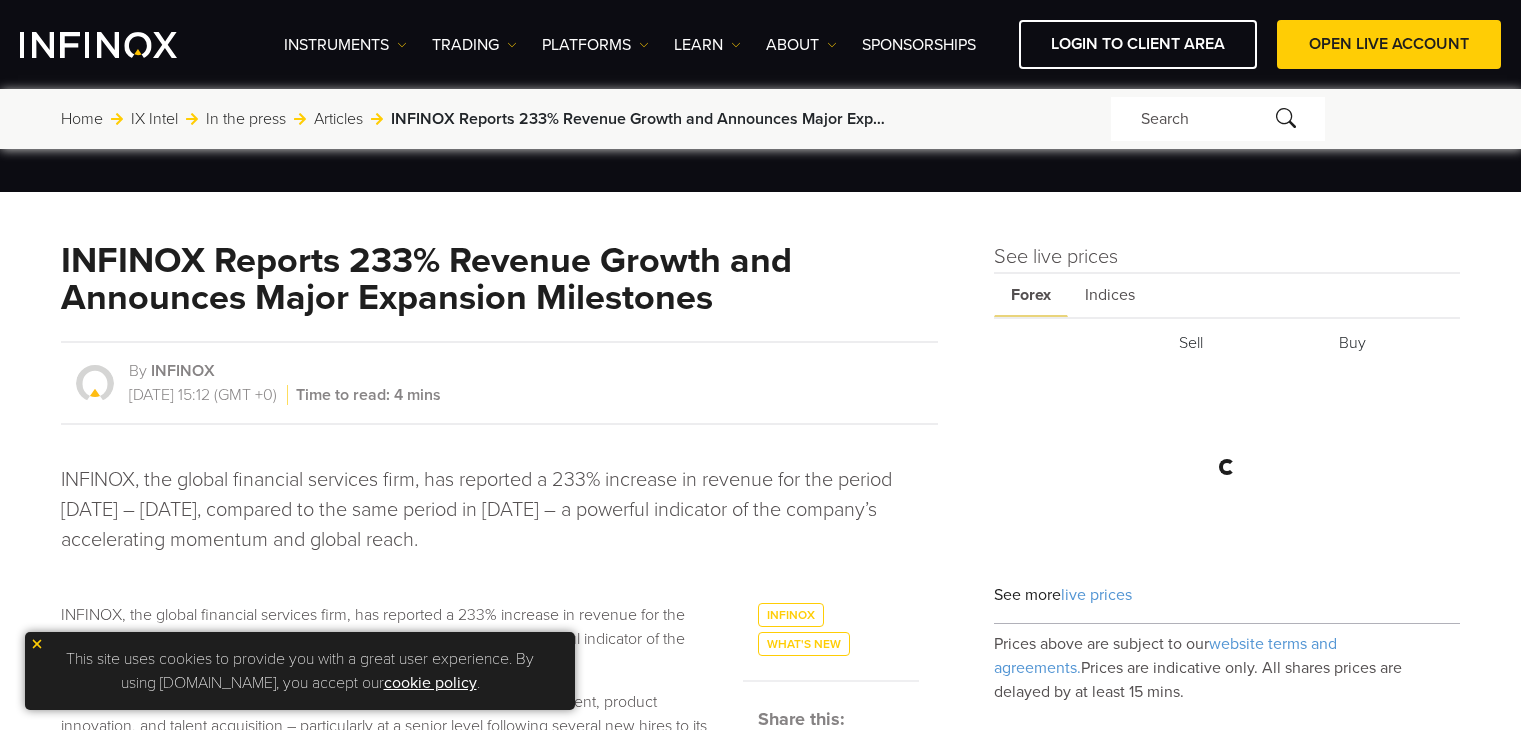 scroll, scrollTop: 684, scrollLeft: 0, axis: vertical 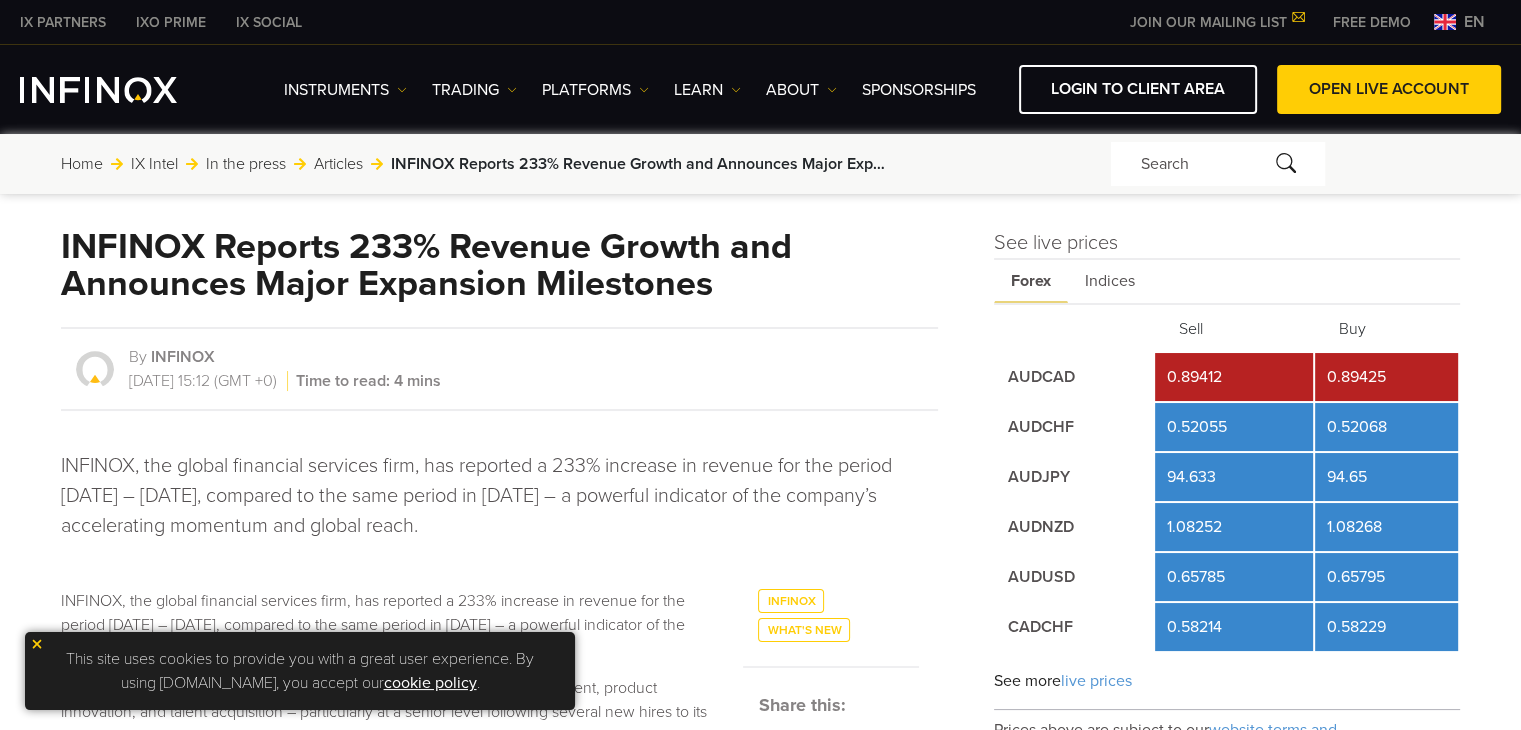 click on "en" at bounding box center [1474, 22] 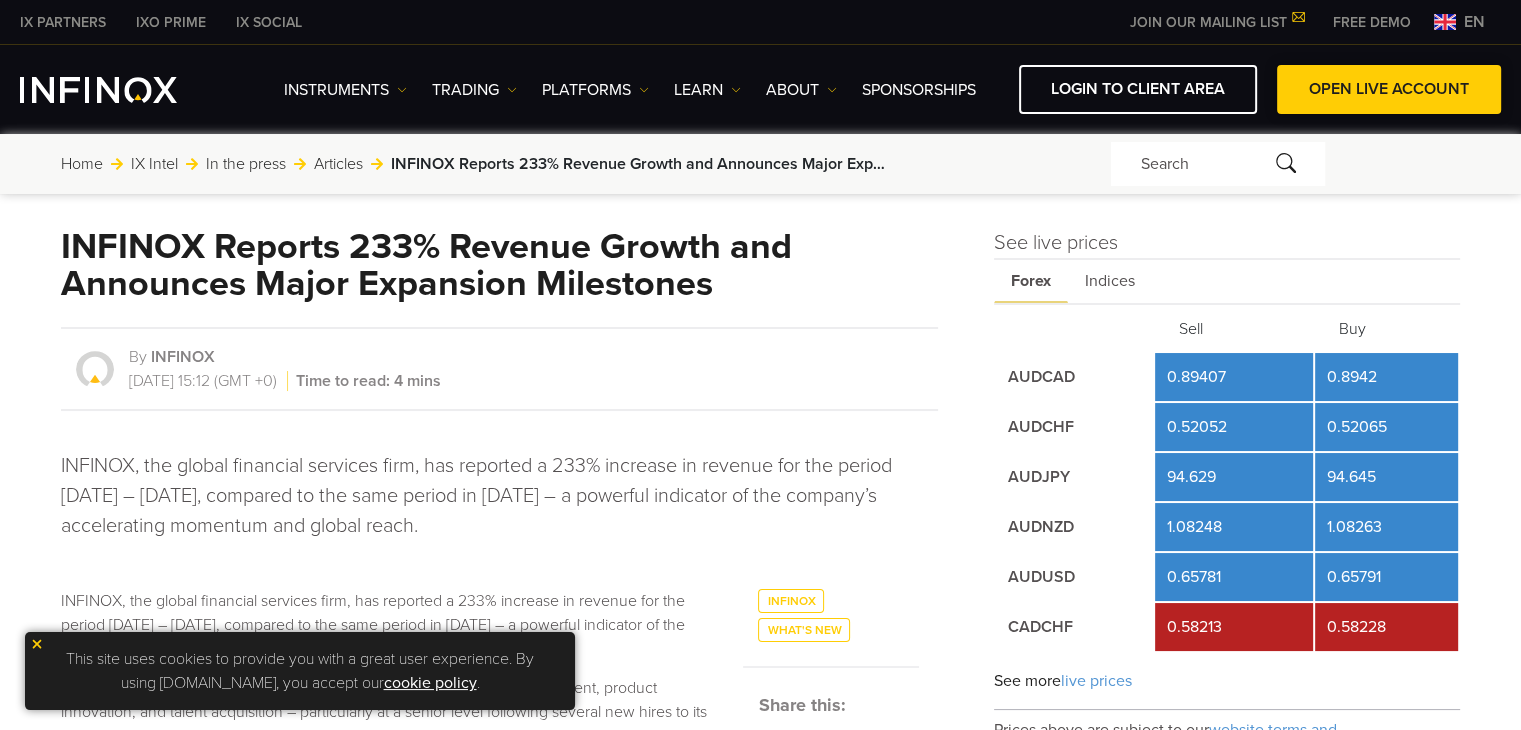 click at bounding box center (1389, 90) 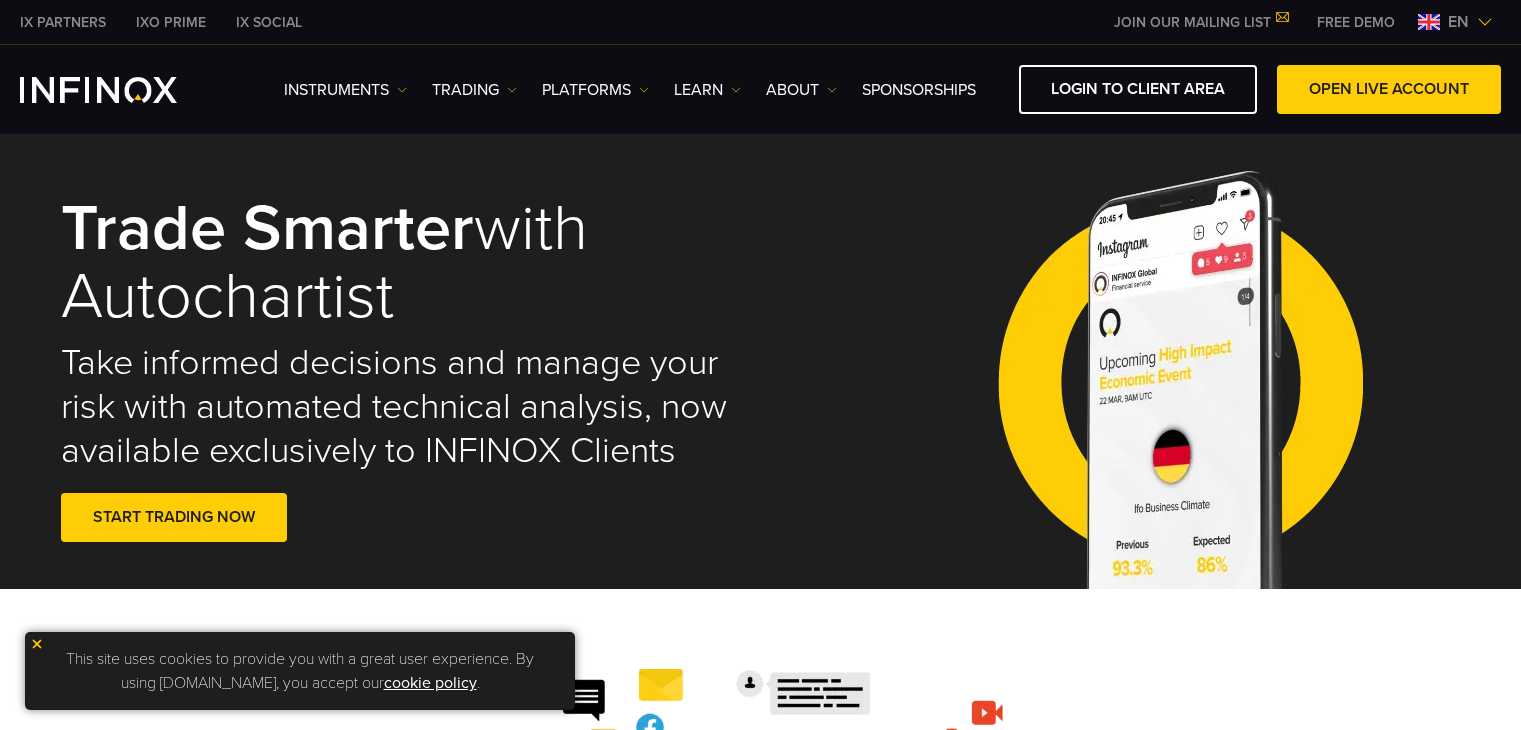 scroll, scrollTop: 0, scrollLeft: 0, axis: both 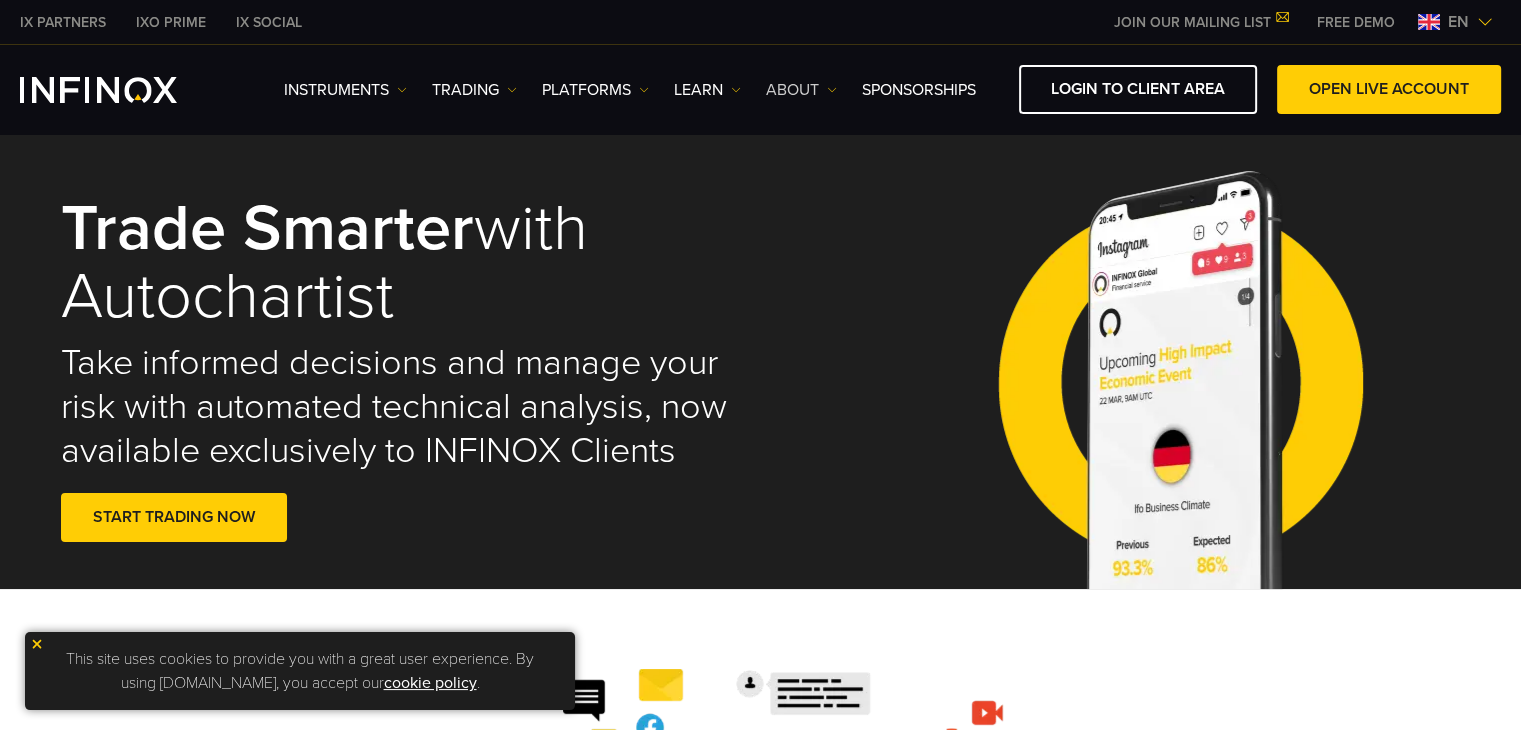 click on "ABOUT" at bounding box center [801, 90] 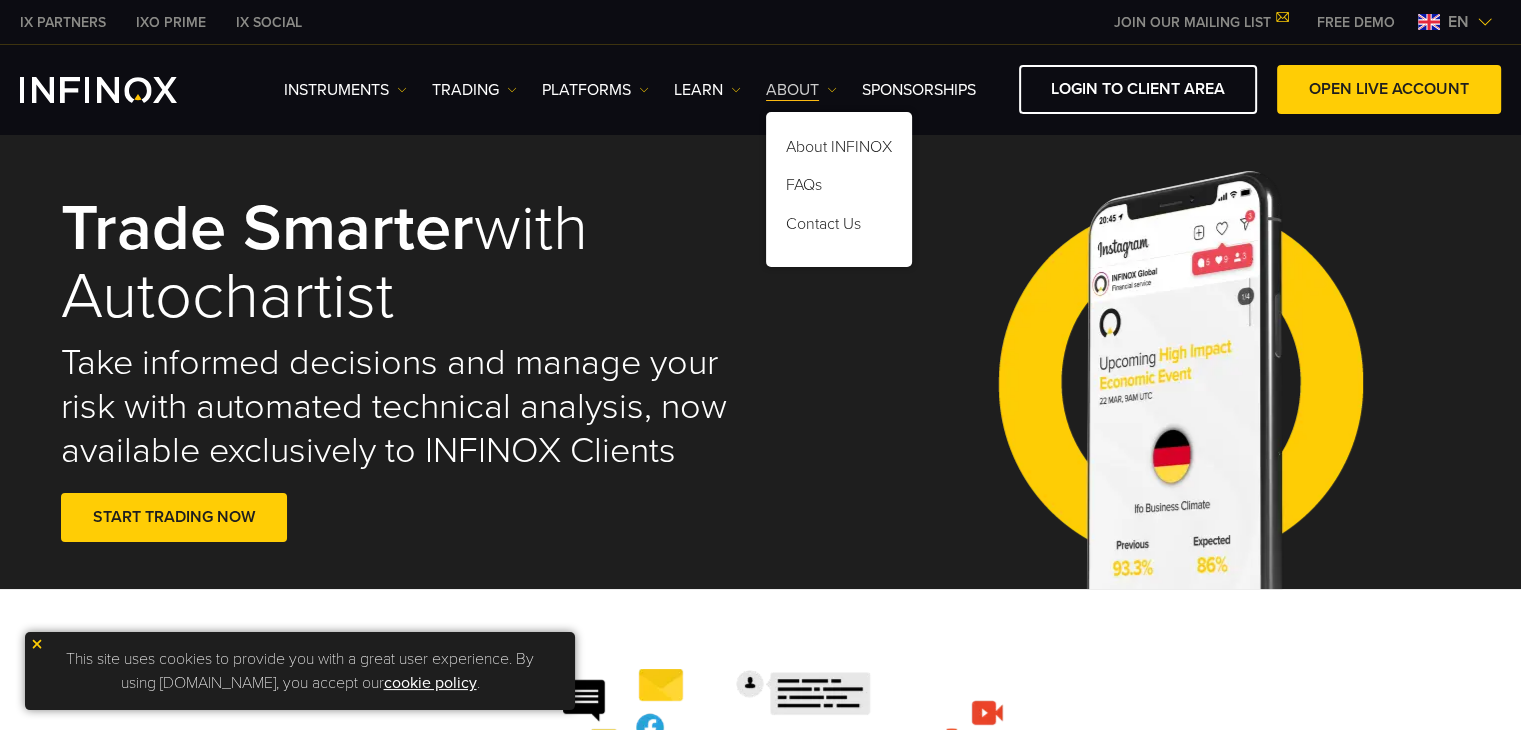 scroll, scrollTop: 0, scrollLeft: 0, axis: both 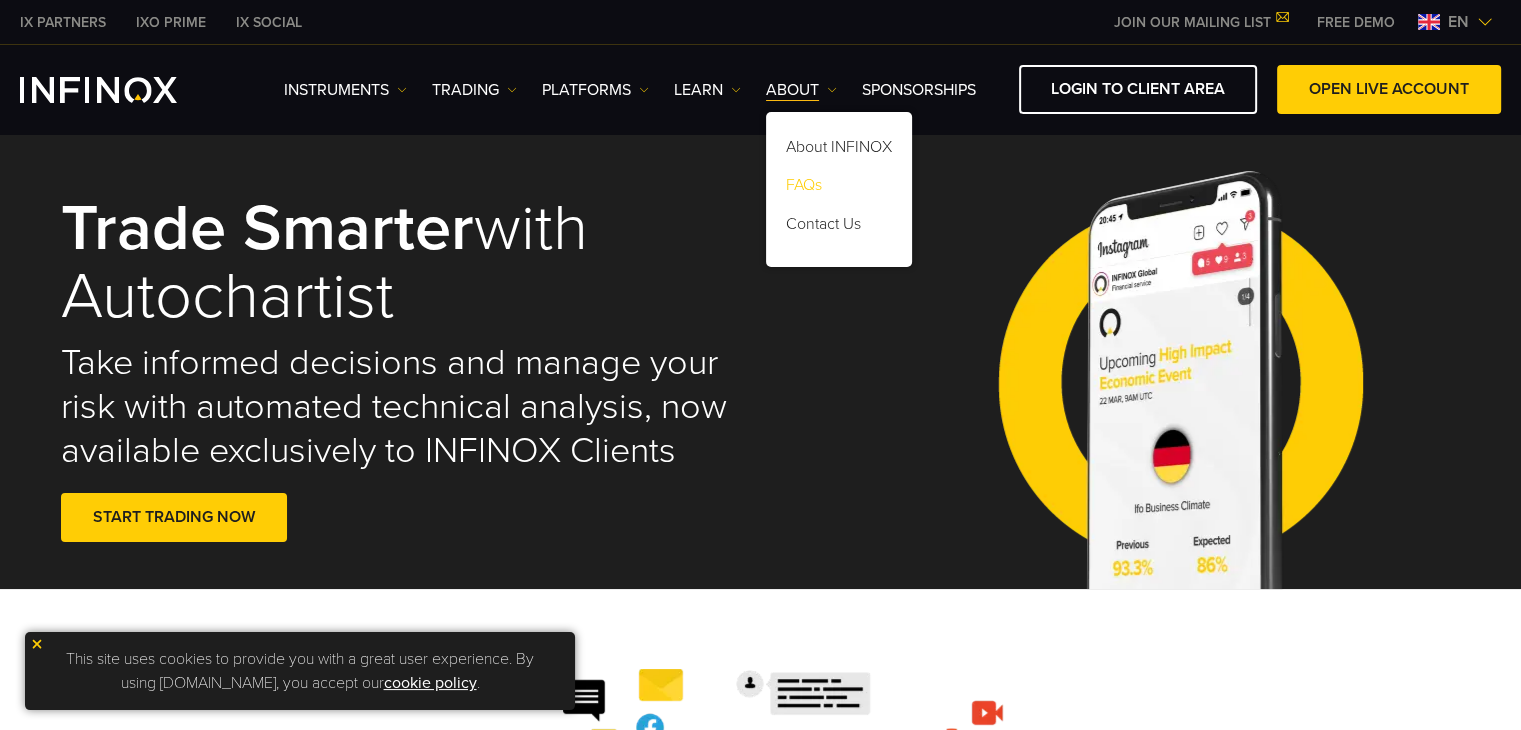 click on "FAQs" at bounding box center [839, 189] 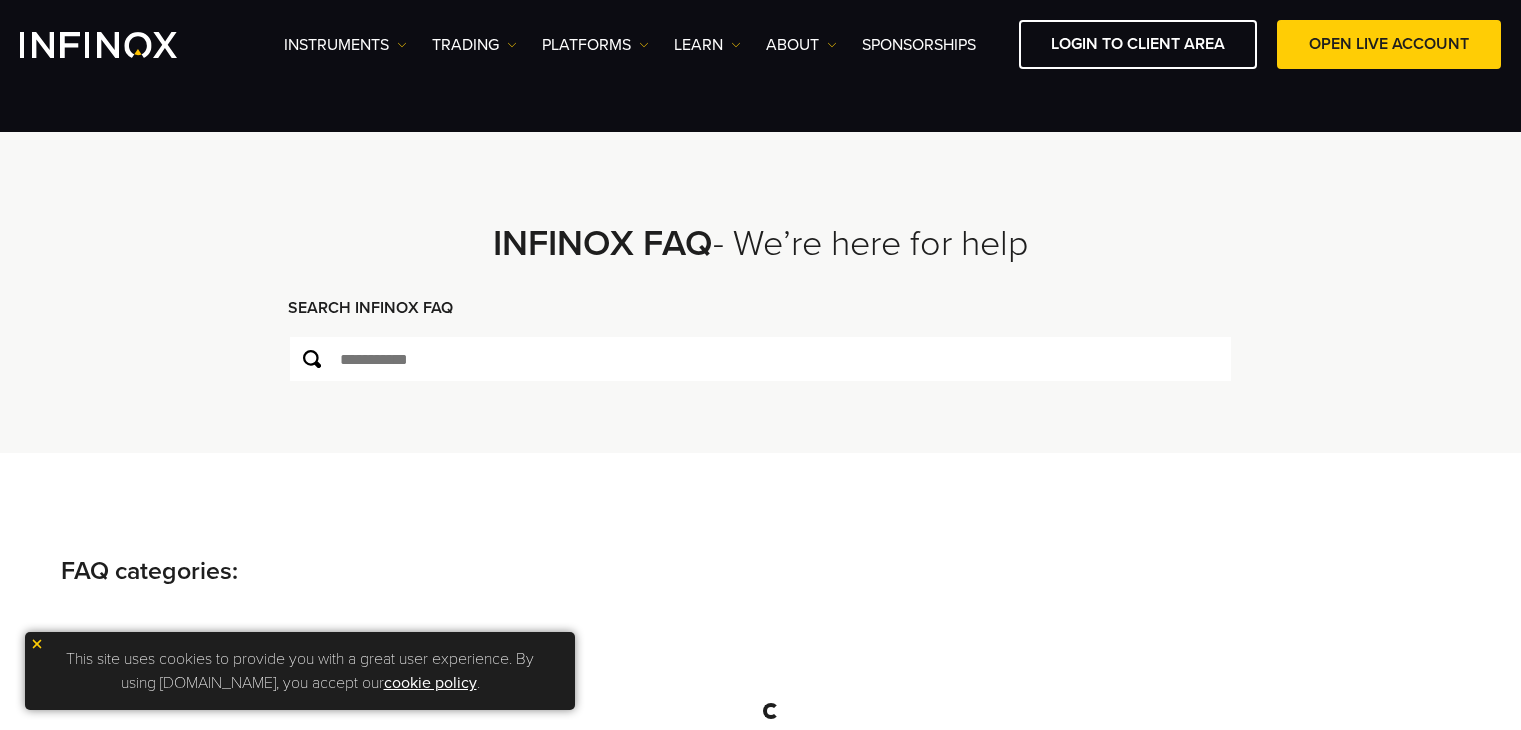 scroll, scrollTop: 300, scrollLeft: 0, axis: vertical 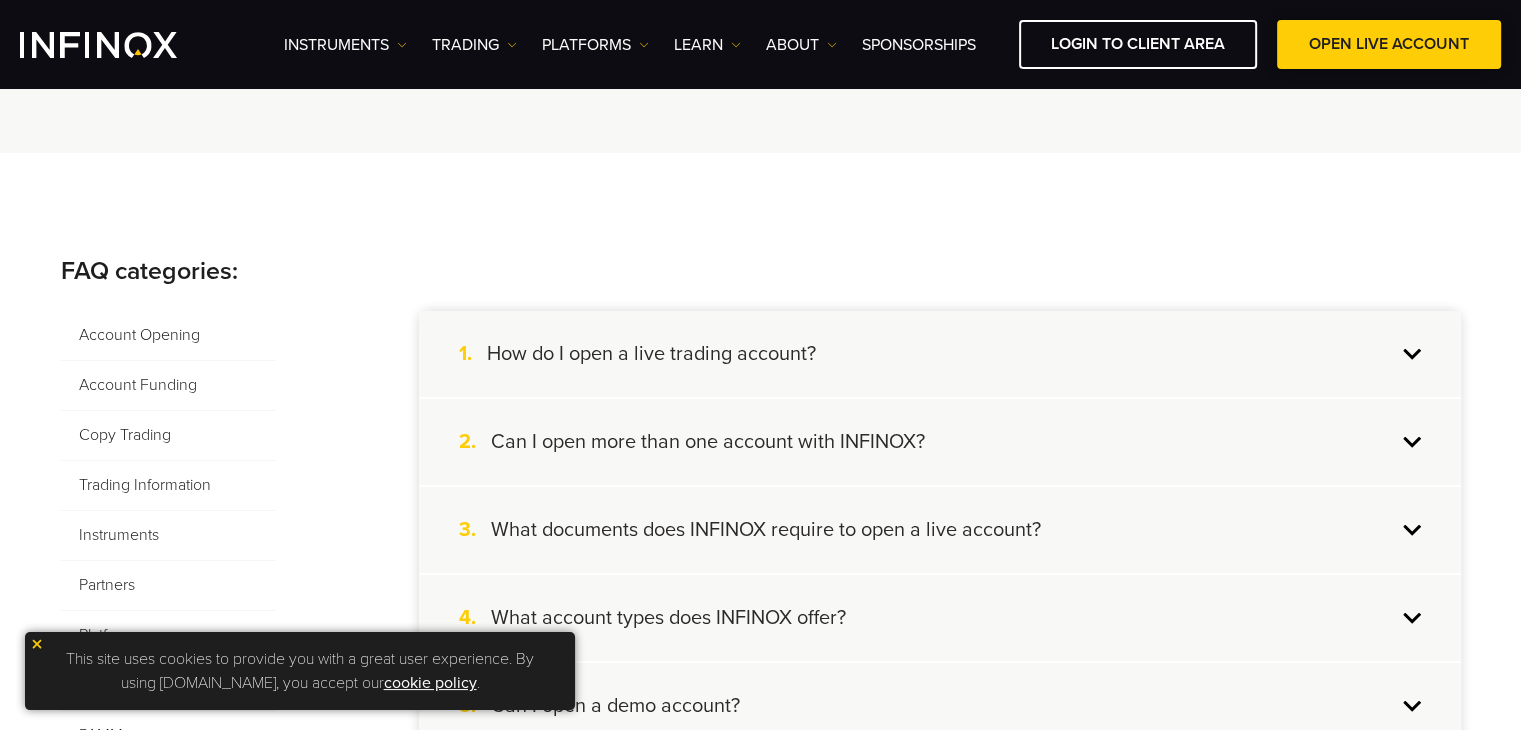 click at bounding box center (1389, 45) 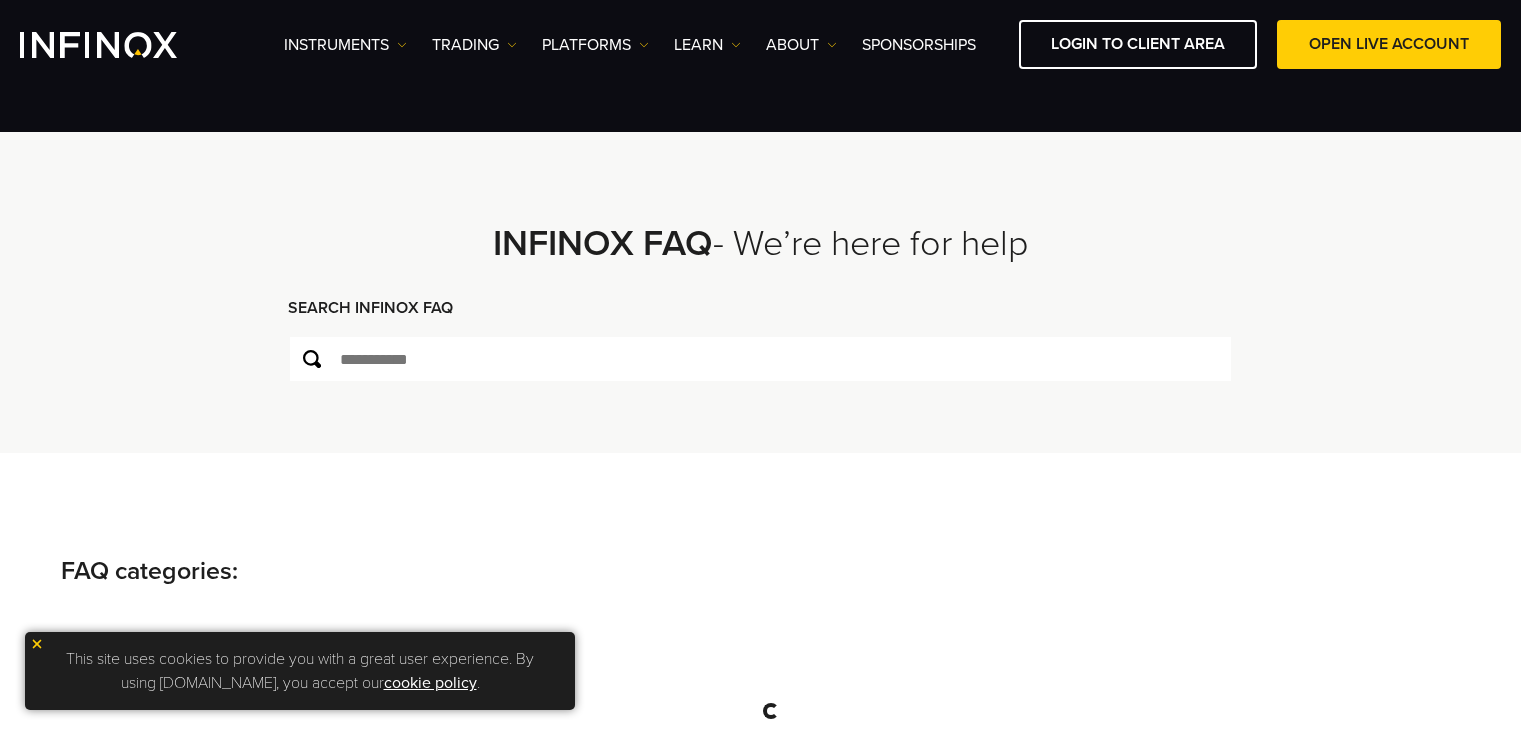 scroll, scrollTop: 373, scrollLeft: 0, axis: vertical 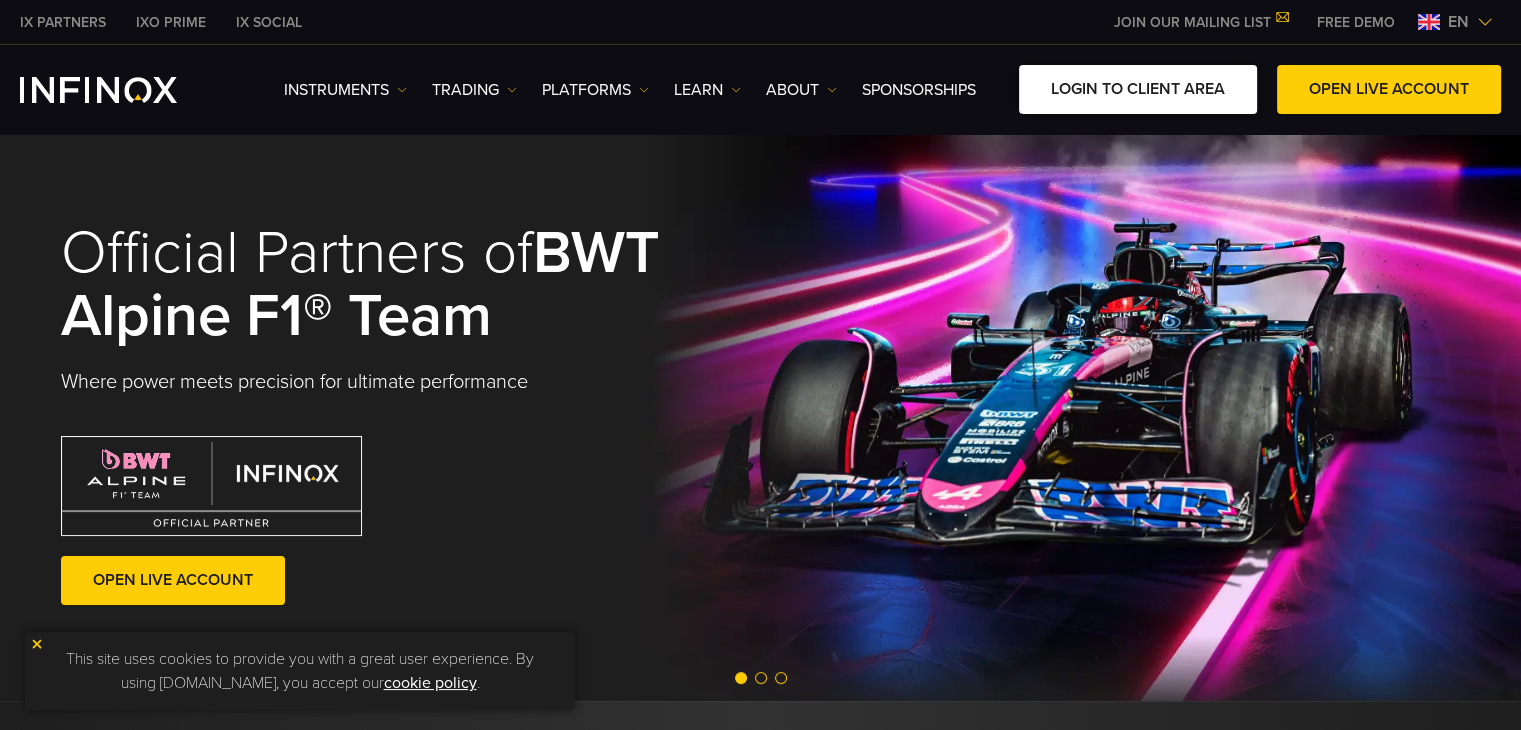 click on "LOGIN TO CLIENT AREA" at bounding box center [1138, 89] 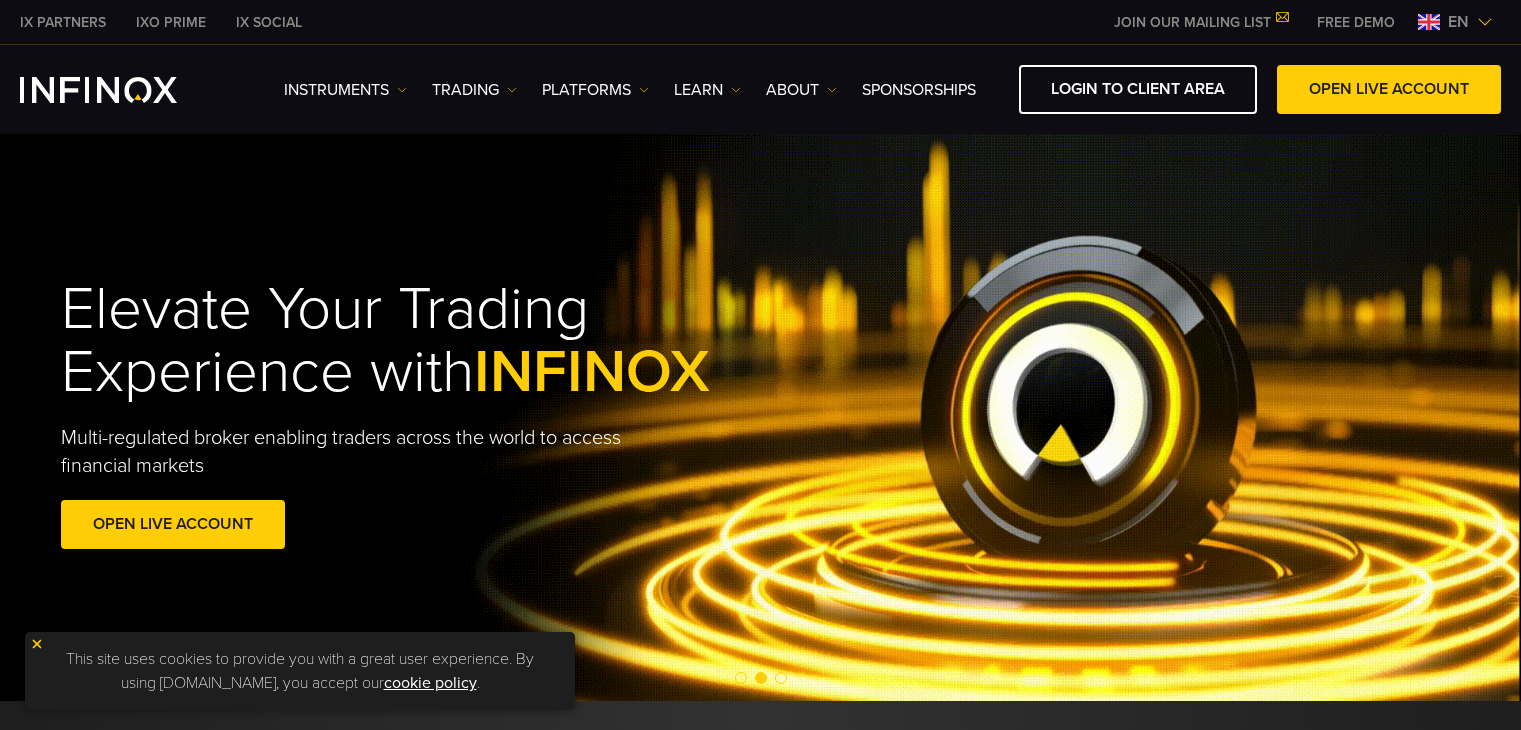 scroll, scrollTop: 0, scrollLeft: 0, axis: both 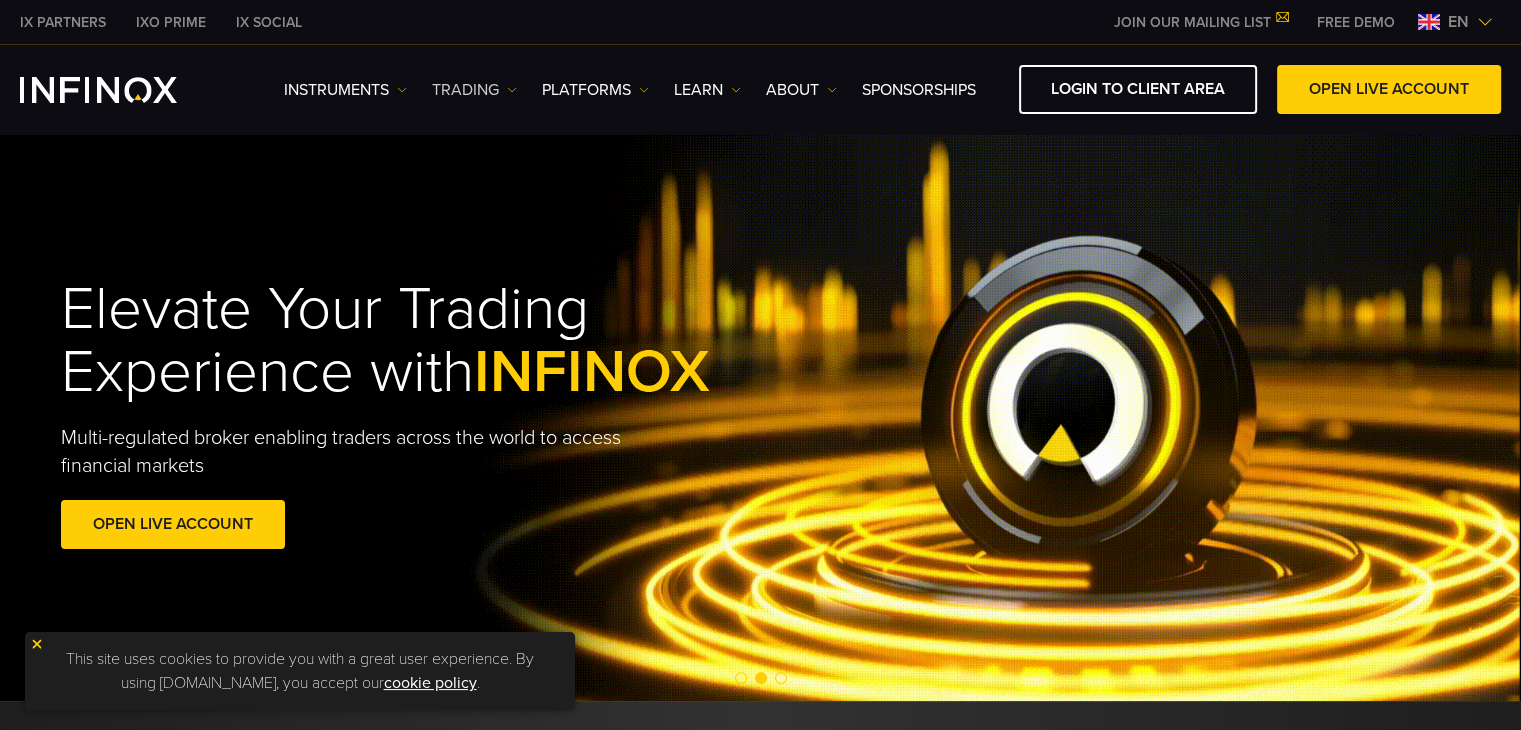 click on "TRADING" at bounding box center [474, 90] 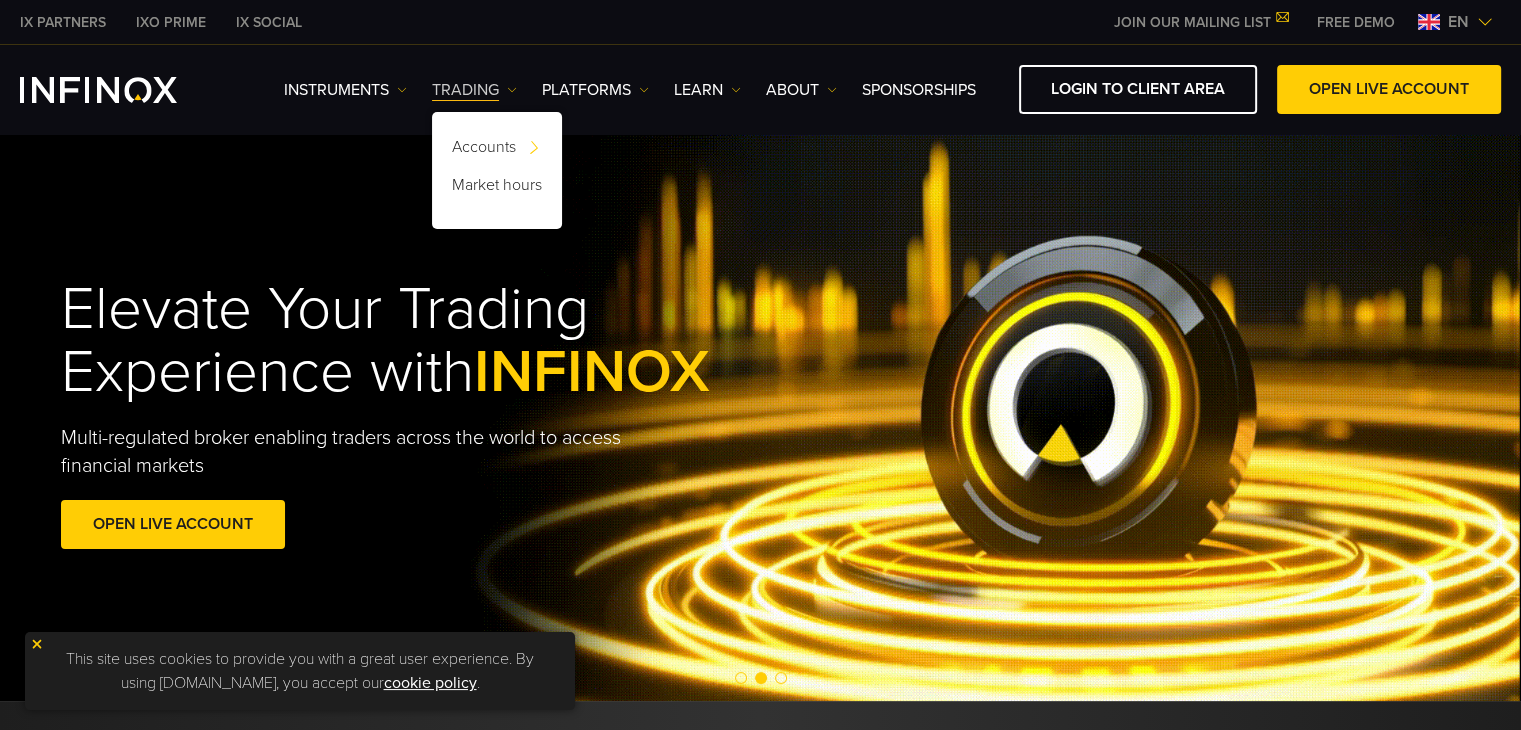 scroll, scrollTop: 0, scrollLeft: 0, axis: both 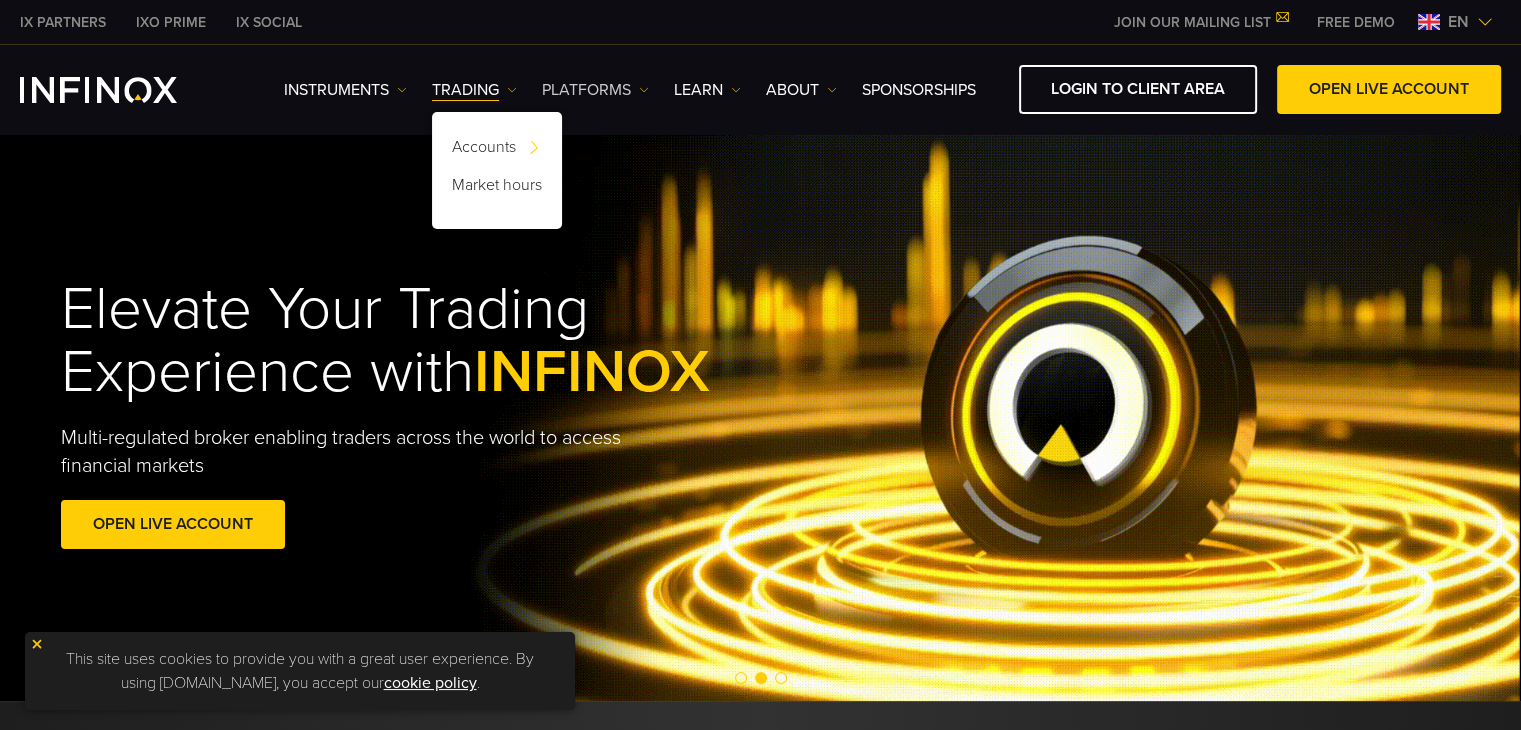 click on "Instruments
Instruments
Product Information
TRADING
DEMO MT4" at bounding box center (892, 89) 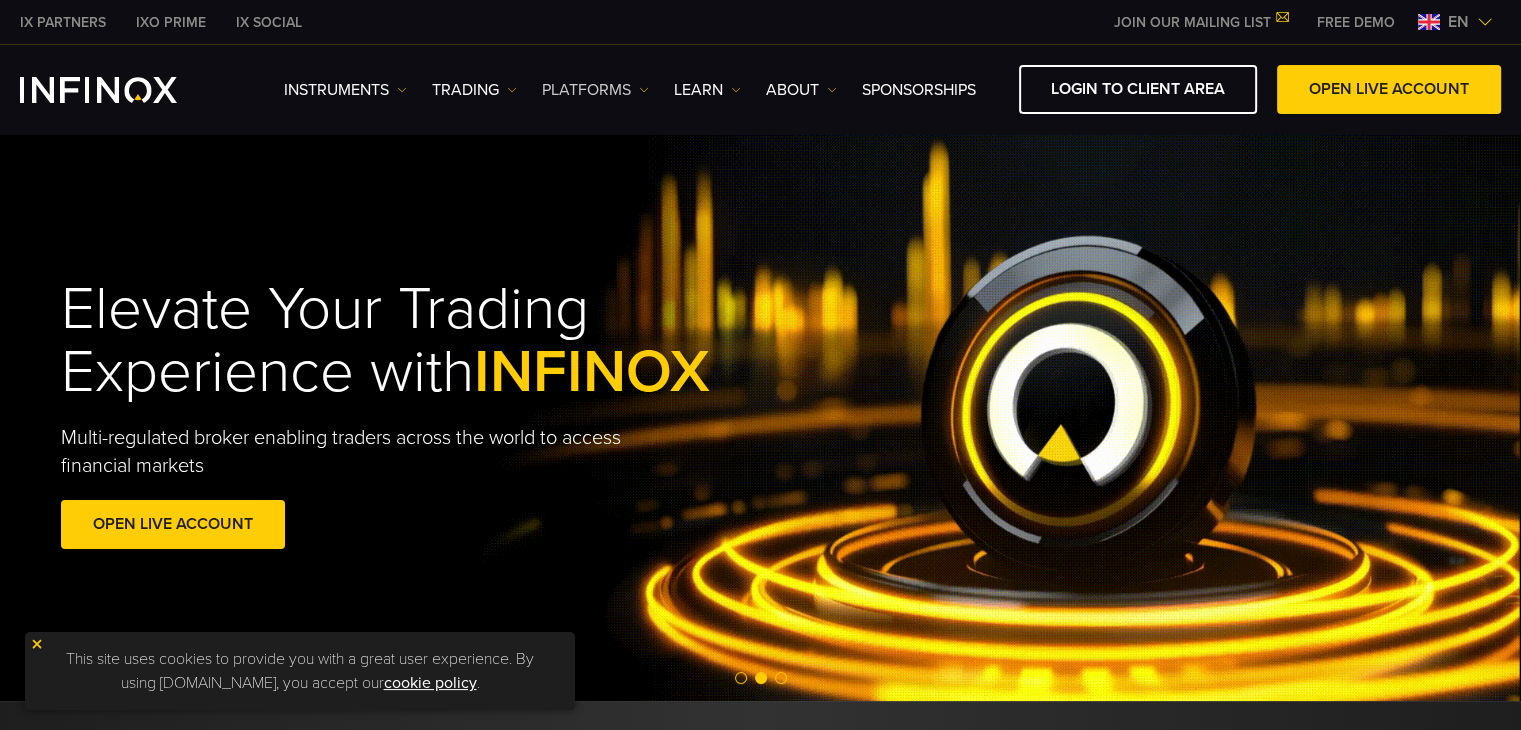 click on "PLATFORMS" at bounding box center [595, 90] 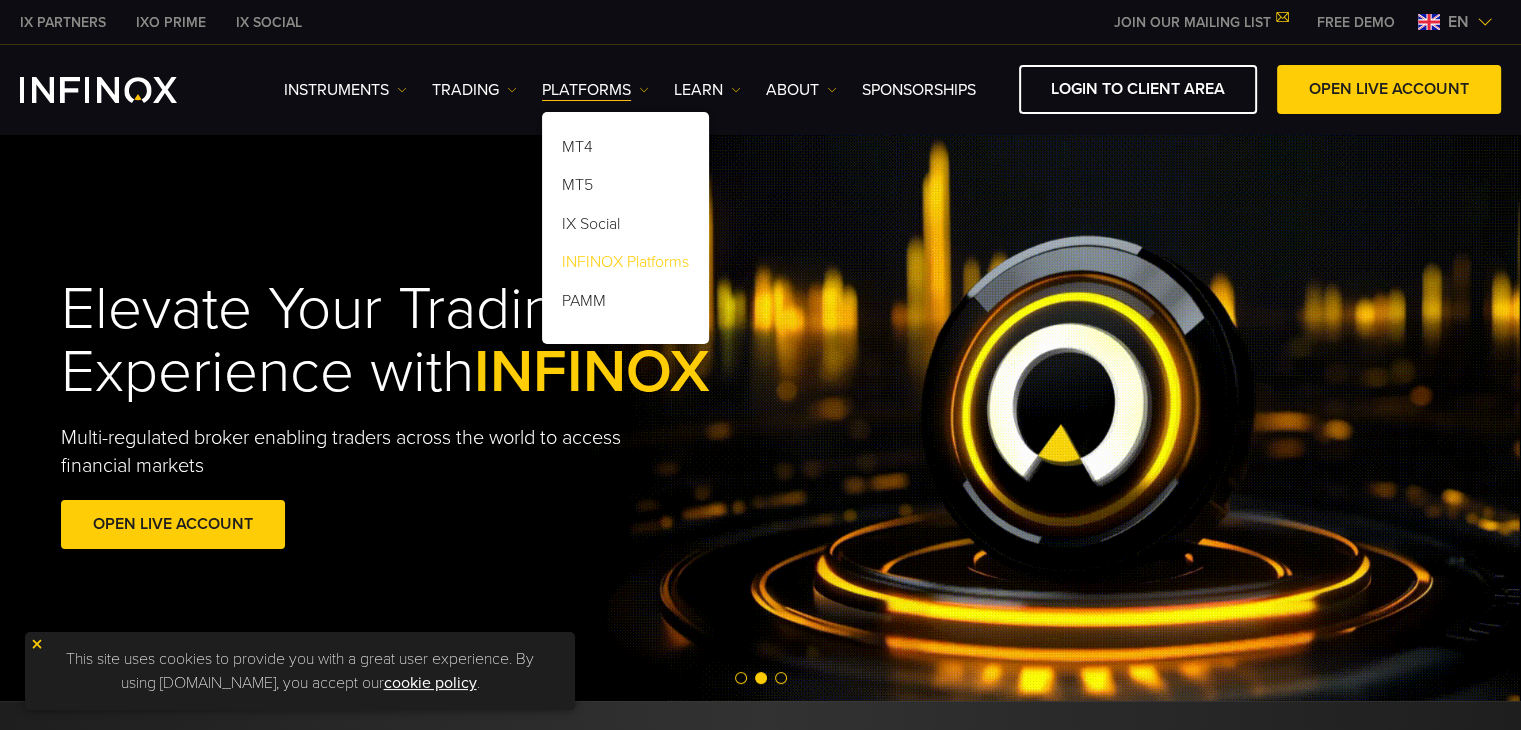 click on "INFINOX Platforms" at bounding box center [625, 266] 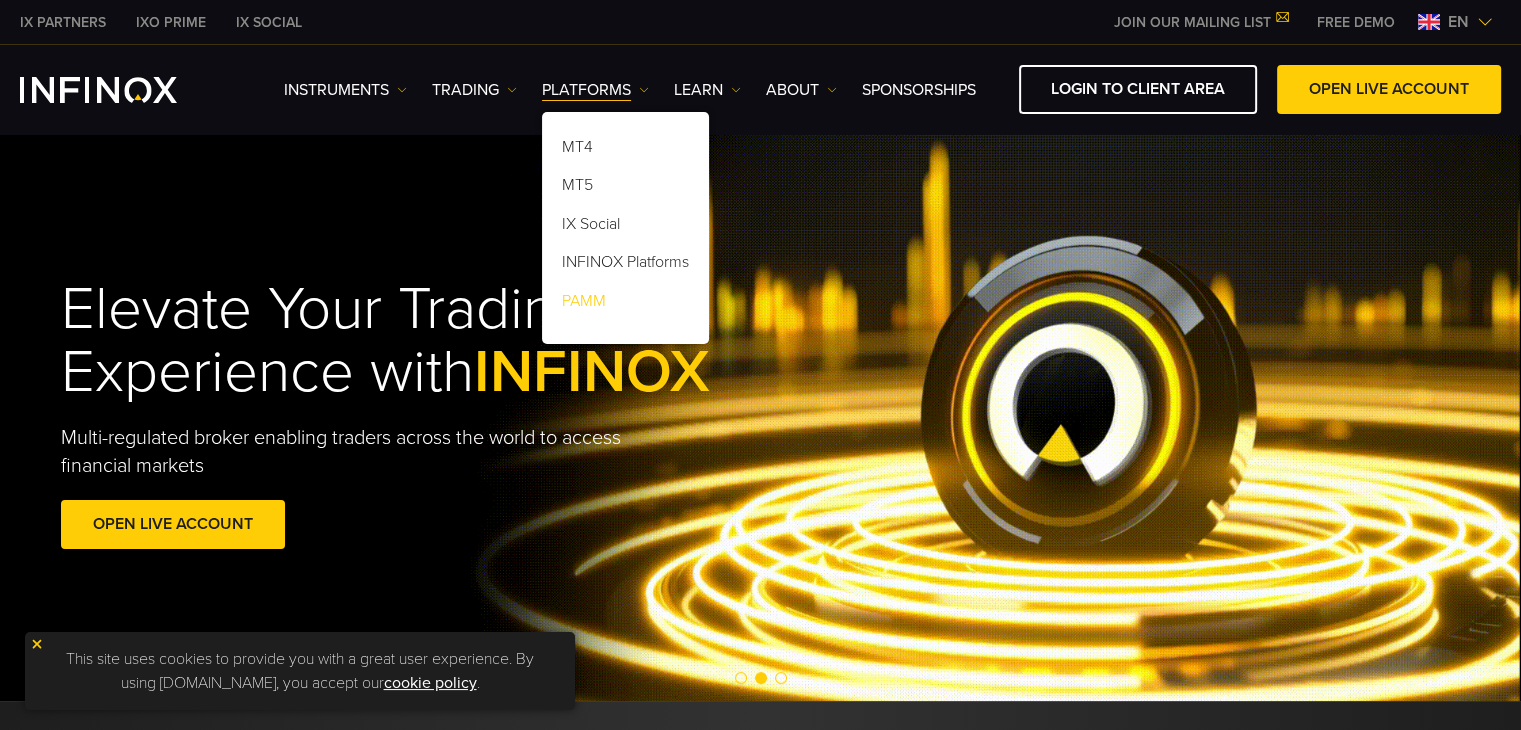click on "PAMM" at bounding box center (625, 305) 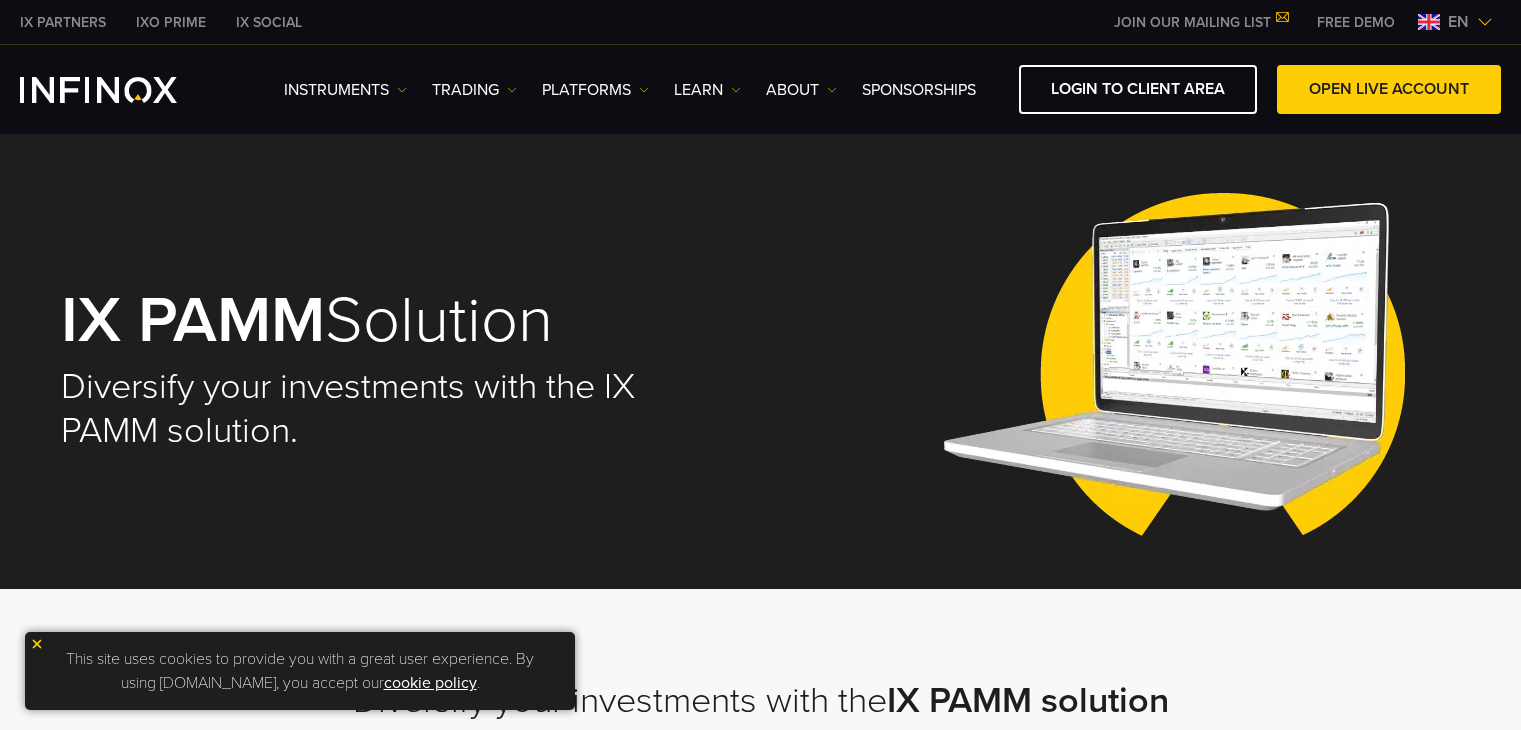 scroll, scrollTop: 0, scrollLeft: 0, axis: both 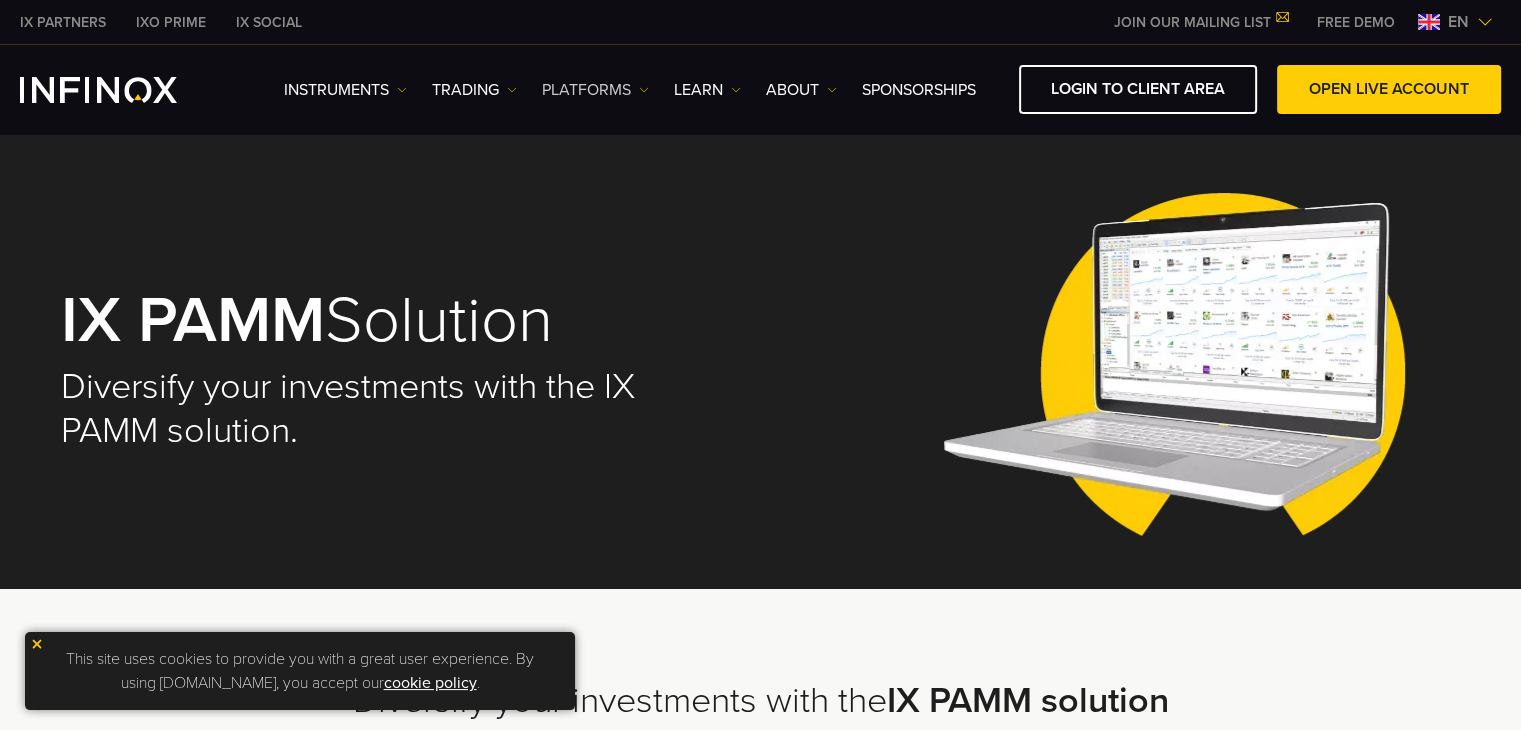 click on "PLATFORMS" at bounding box center [595, 90] 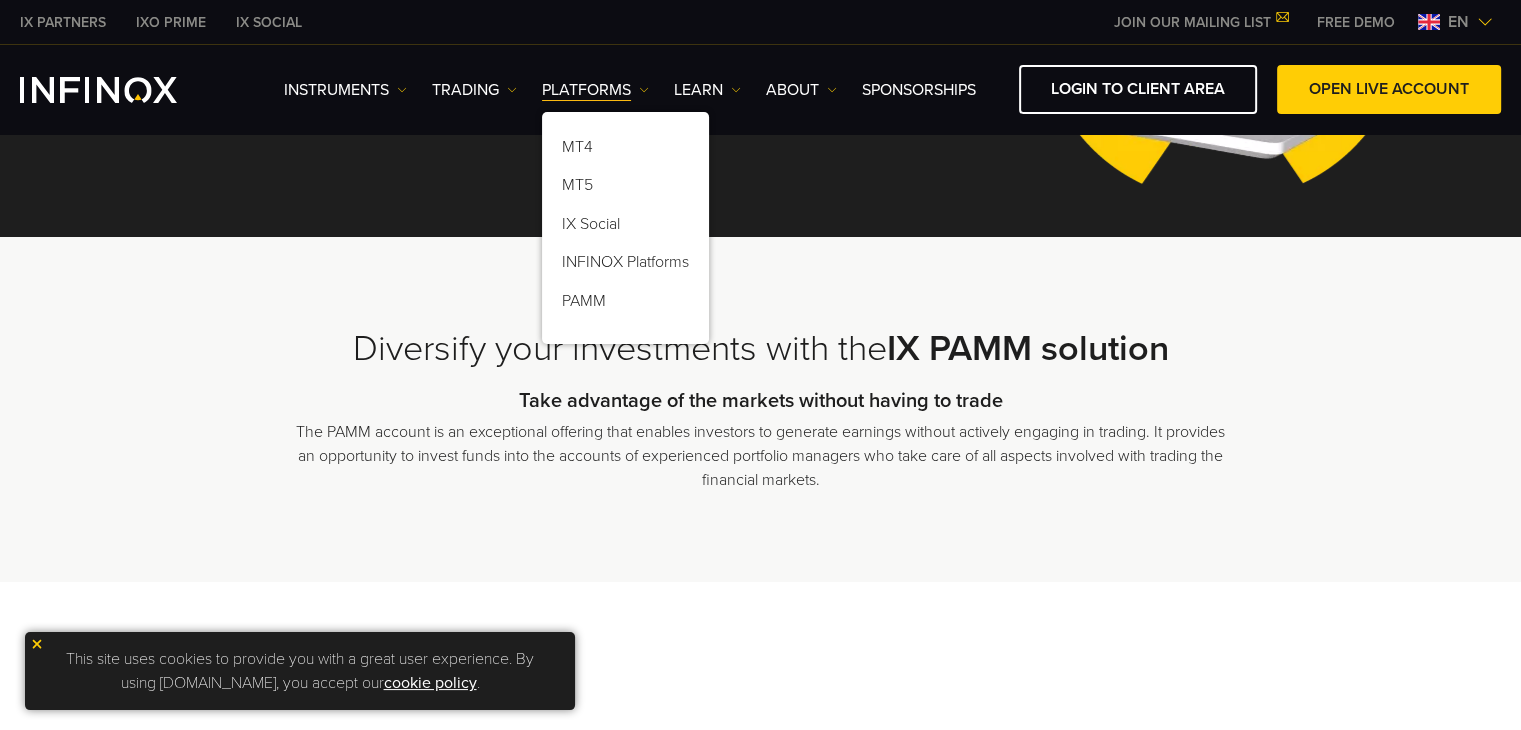 scroll, scrollTop: 400, scrollLeft: 0, axis: vertical 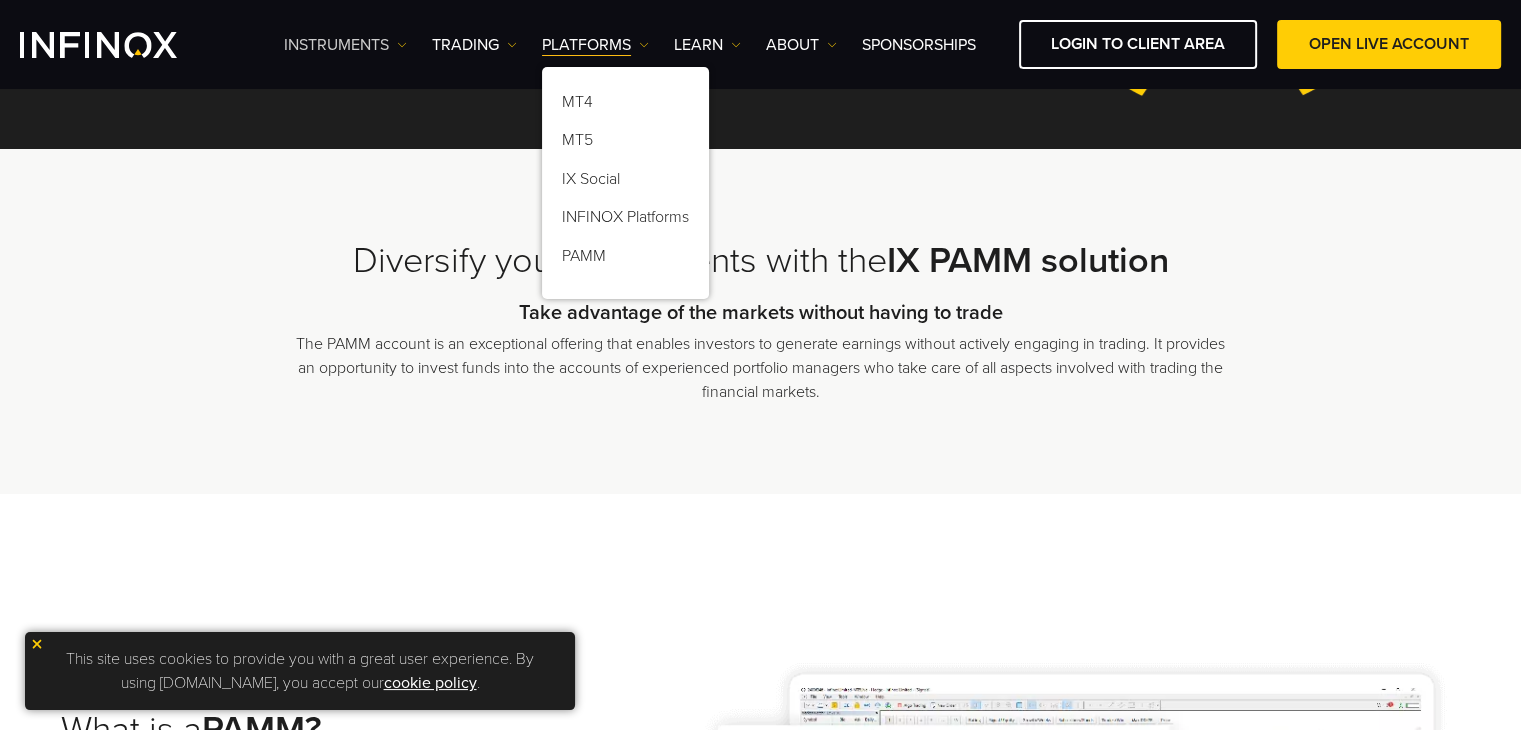 click on "Instruments" at bounding box center (345, 45) 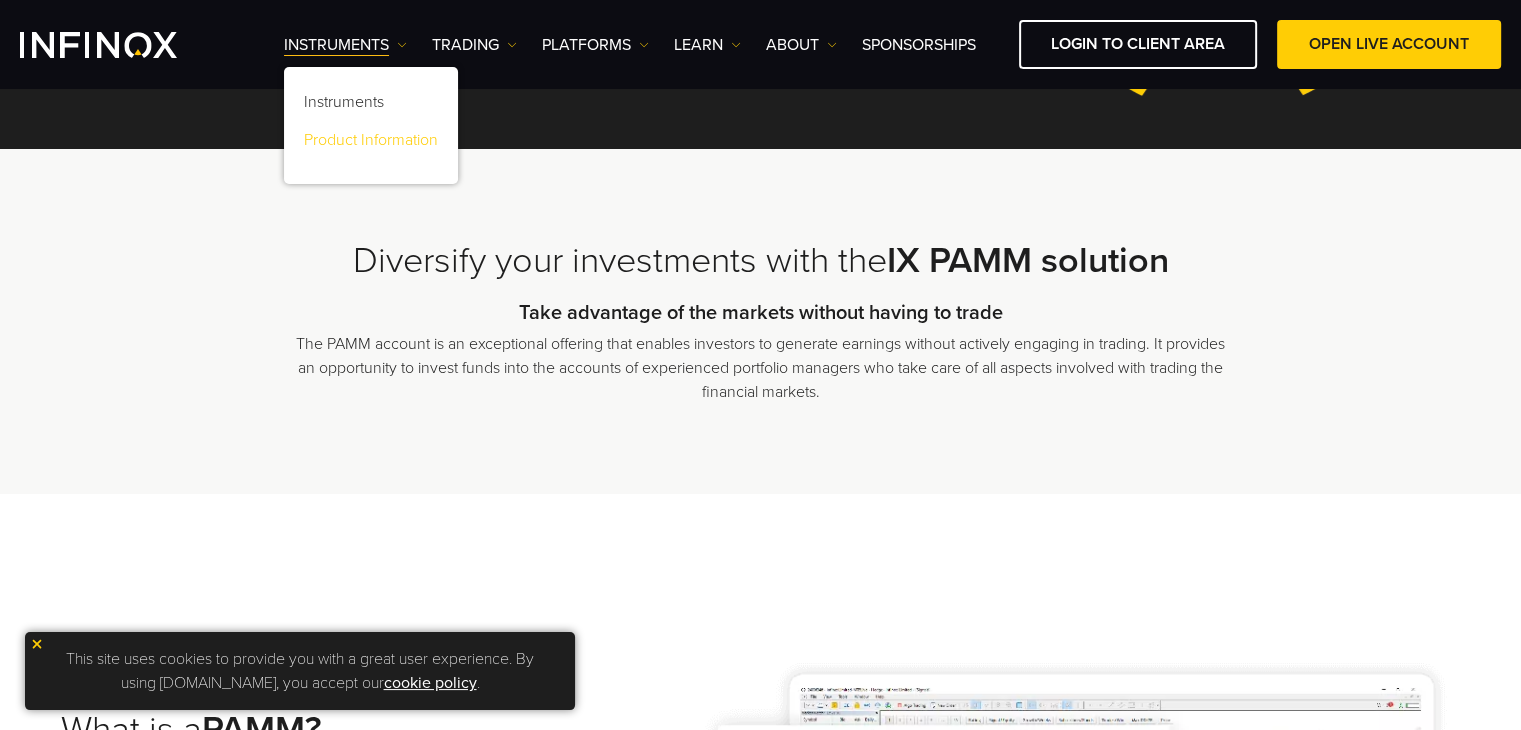 click on "Product Information" at bounding box center (371, 144) 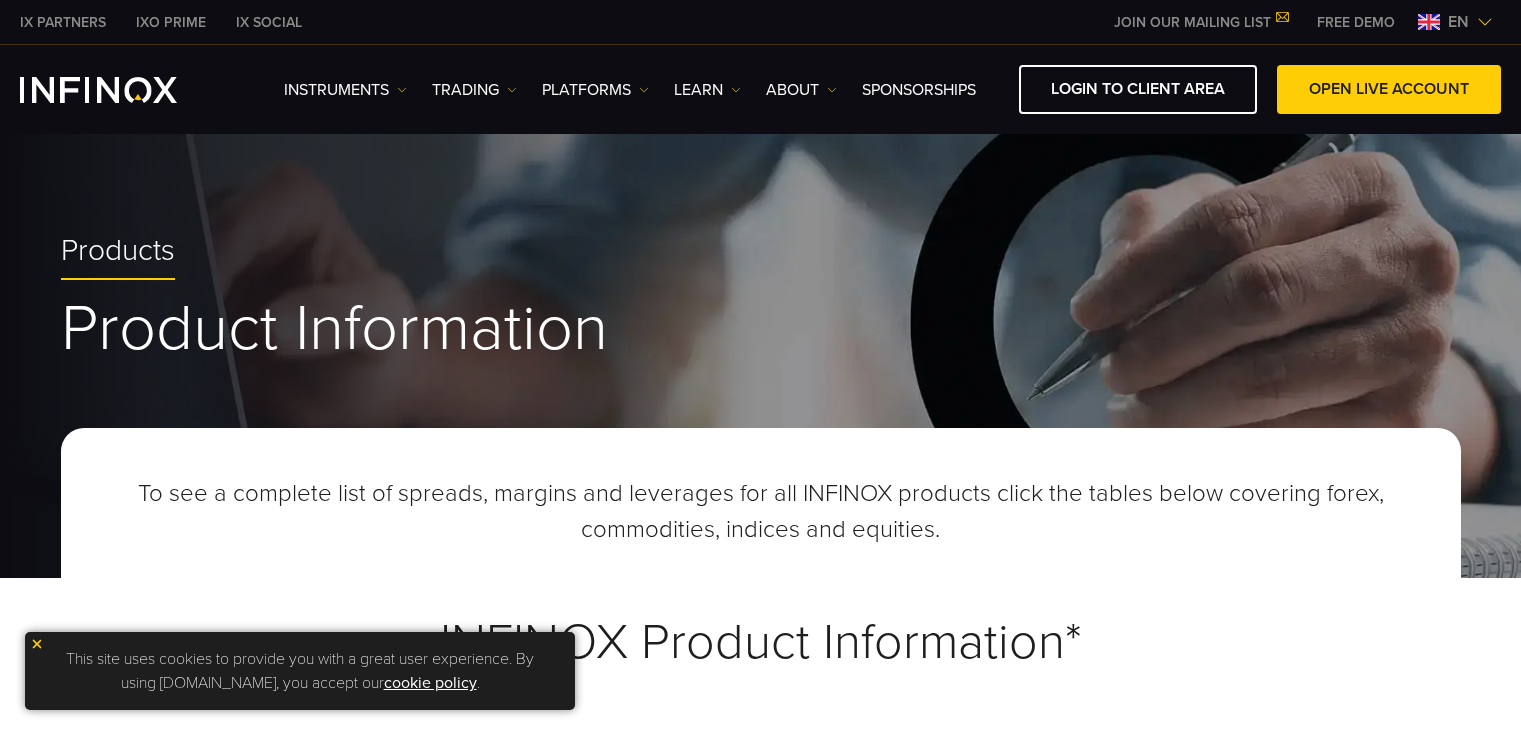 scroll, scrollTop: 300, scrollLeft: 0, axis: vertical 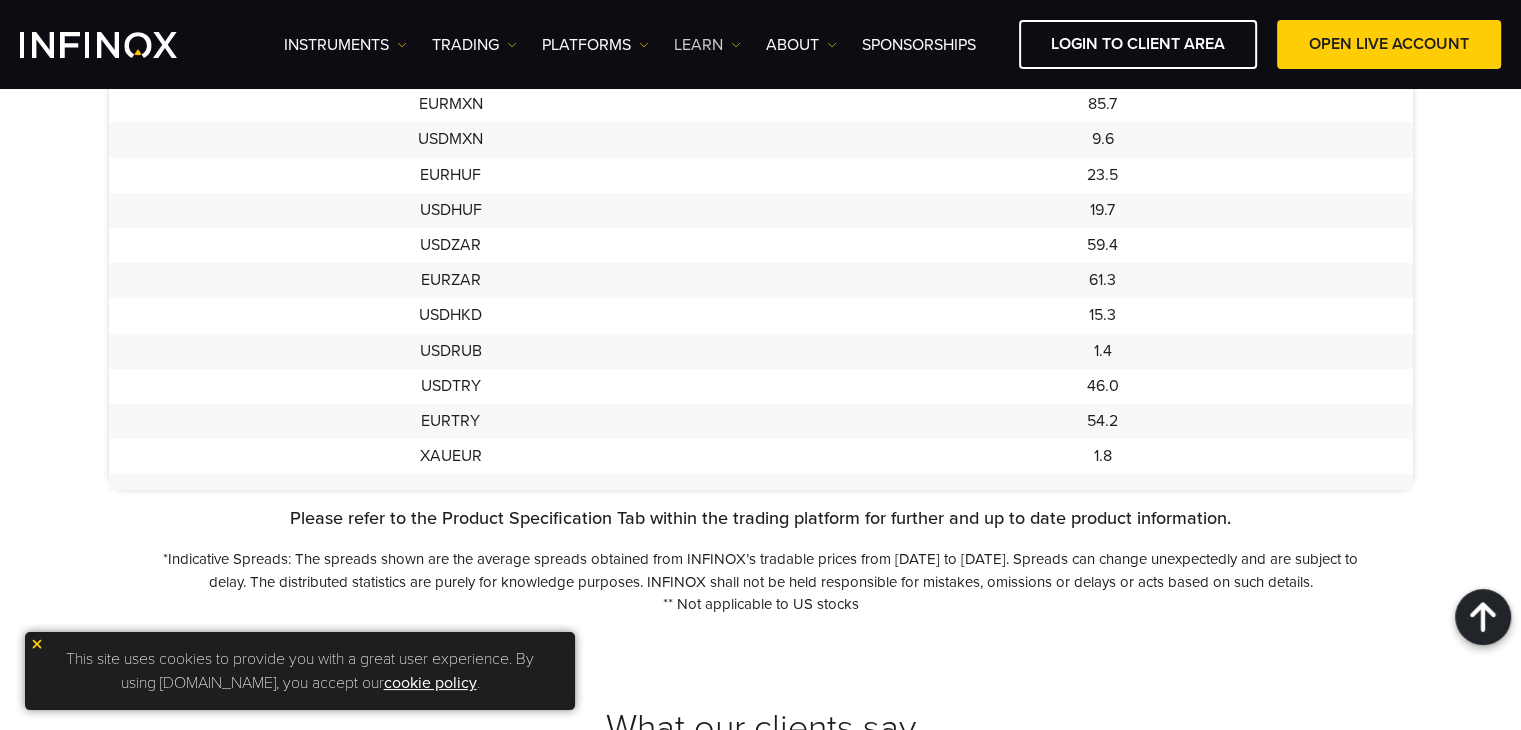click on "Learn" at bounding box center [707, 45] 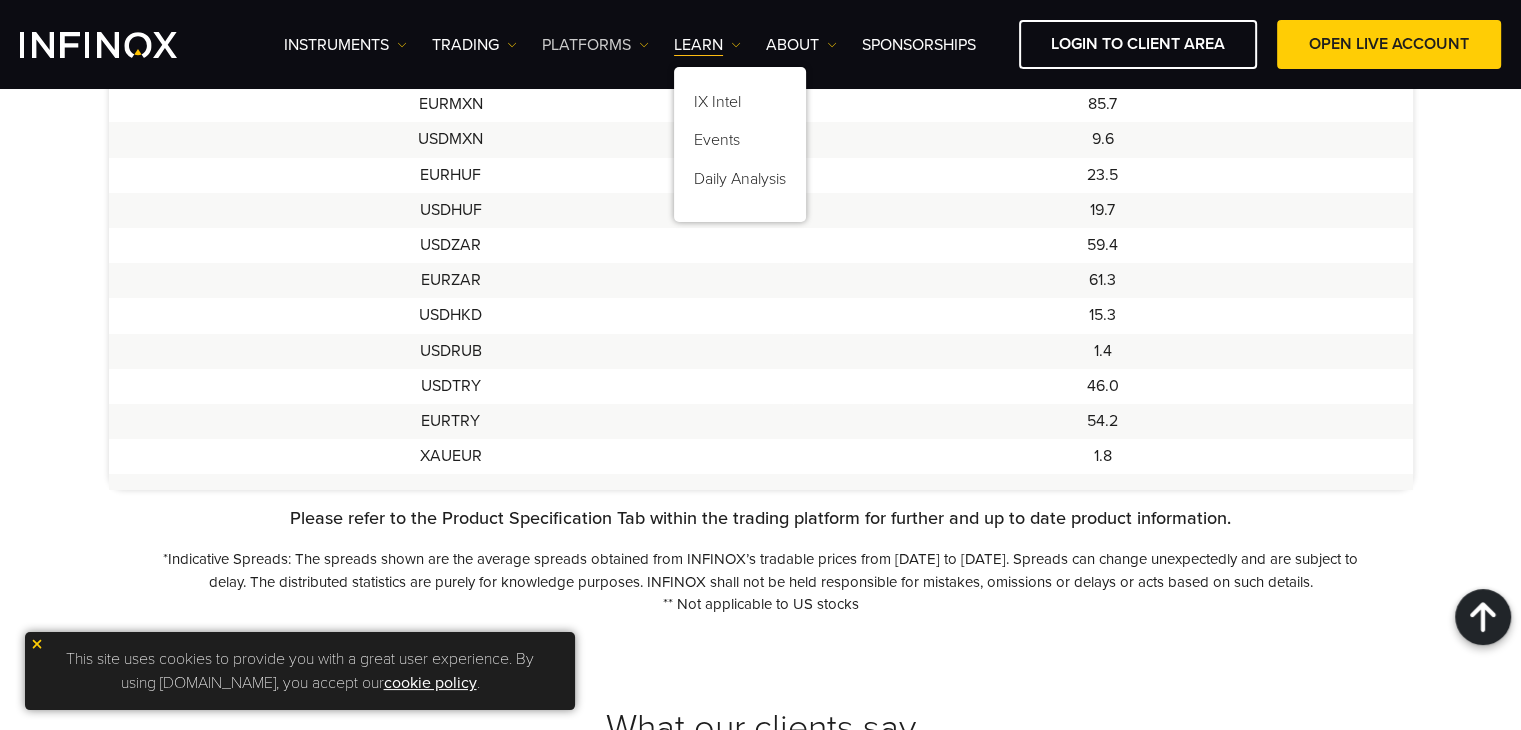 click on "PLATFORMS" at bounding box center [595, 45] 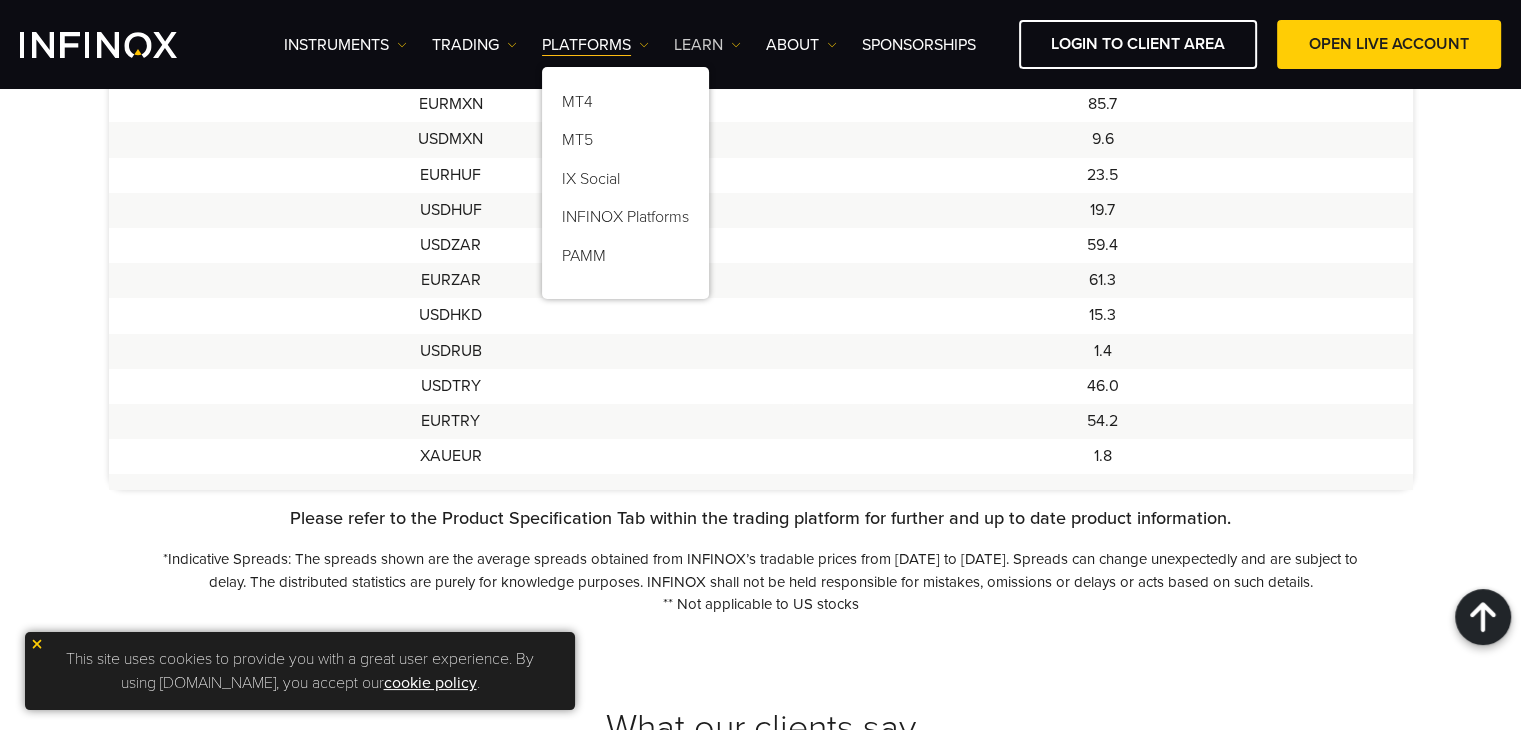 scroll, scrollTop: 0, scrollLeft: 0, axis: both 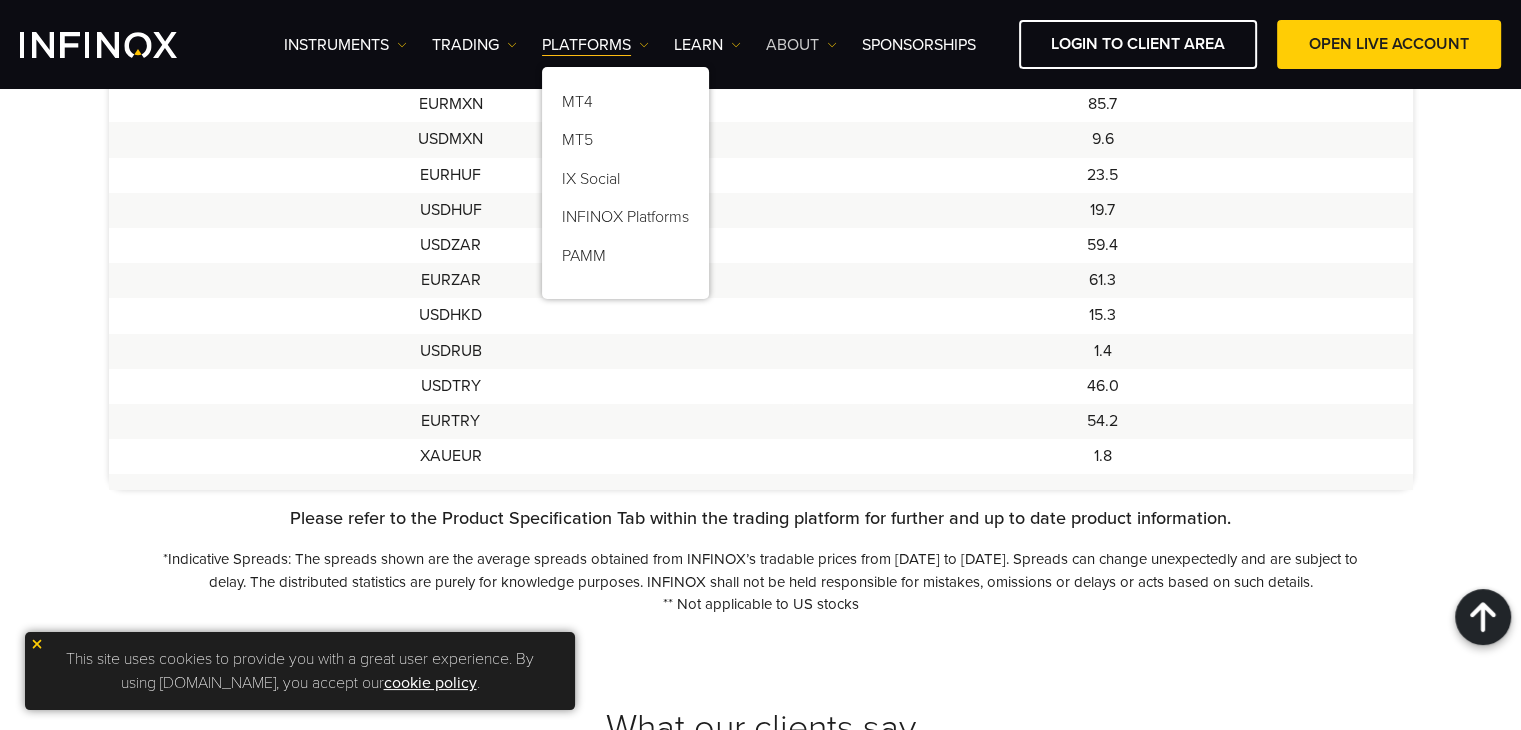 click on "ABOUT" at bounding box center [801, 45] 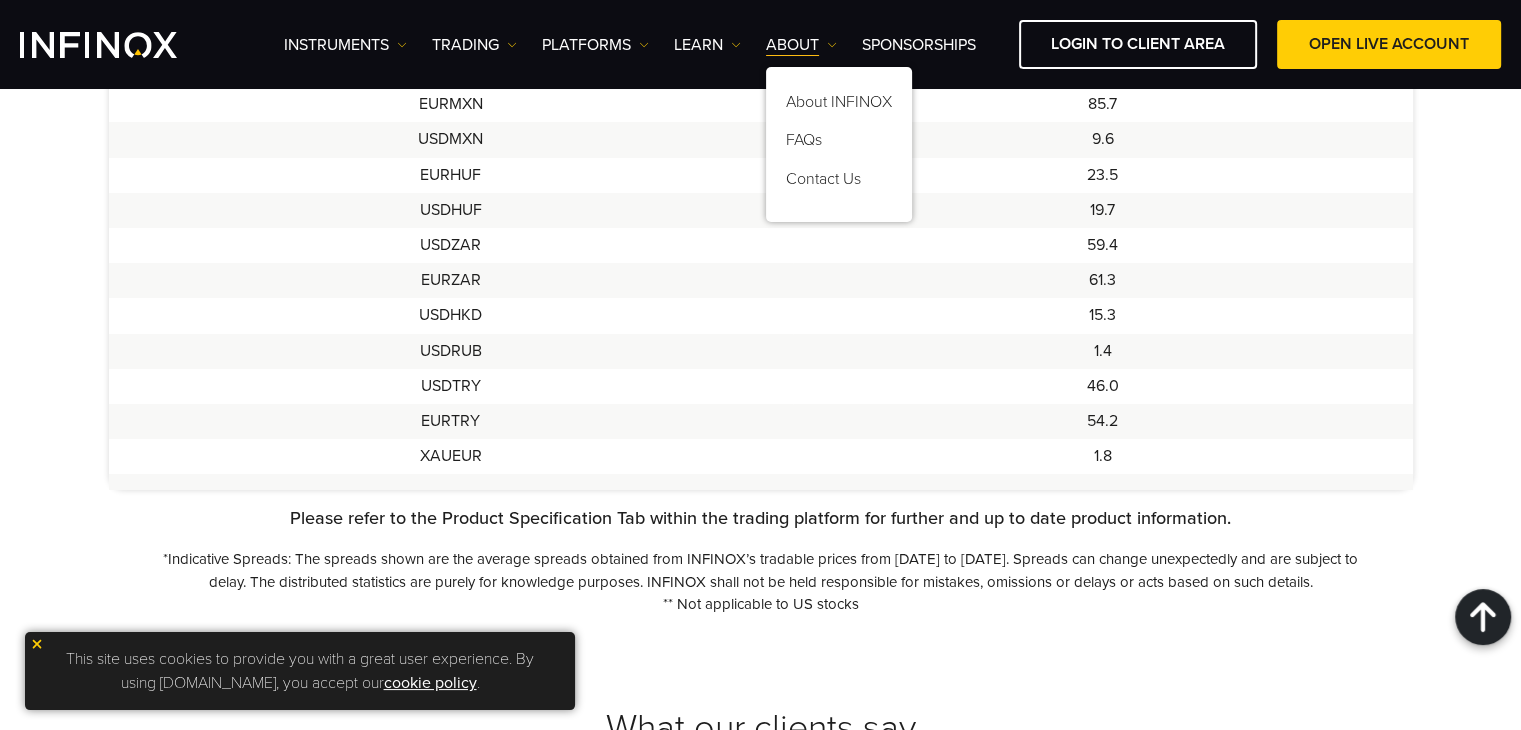 scroll, scrollTop: 0, scrollLeft: 0, axis: both 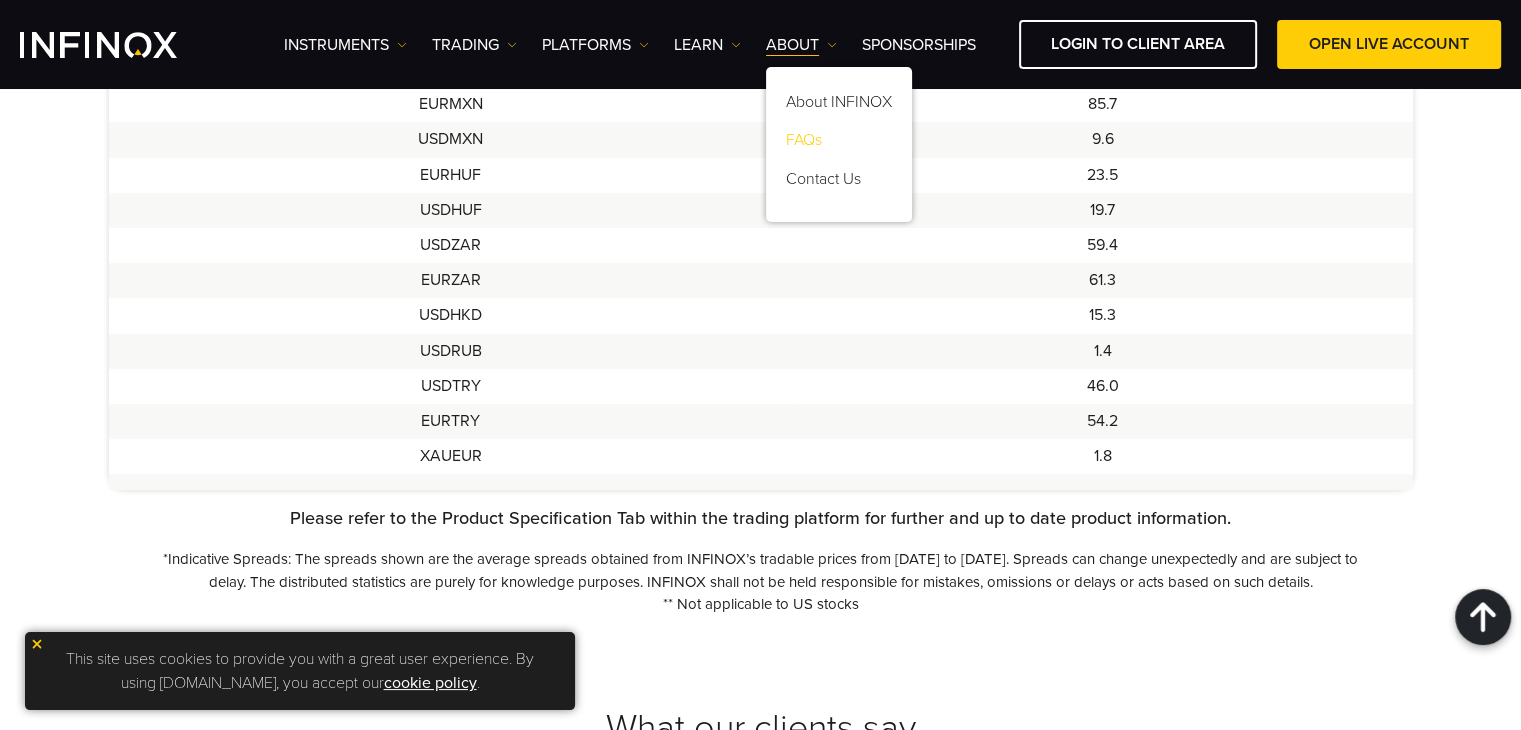 click on "FAQs" at bounding box center [839, 144] 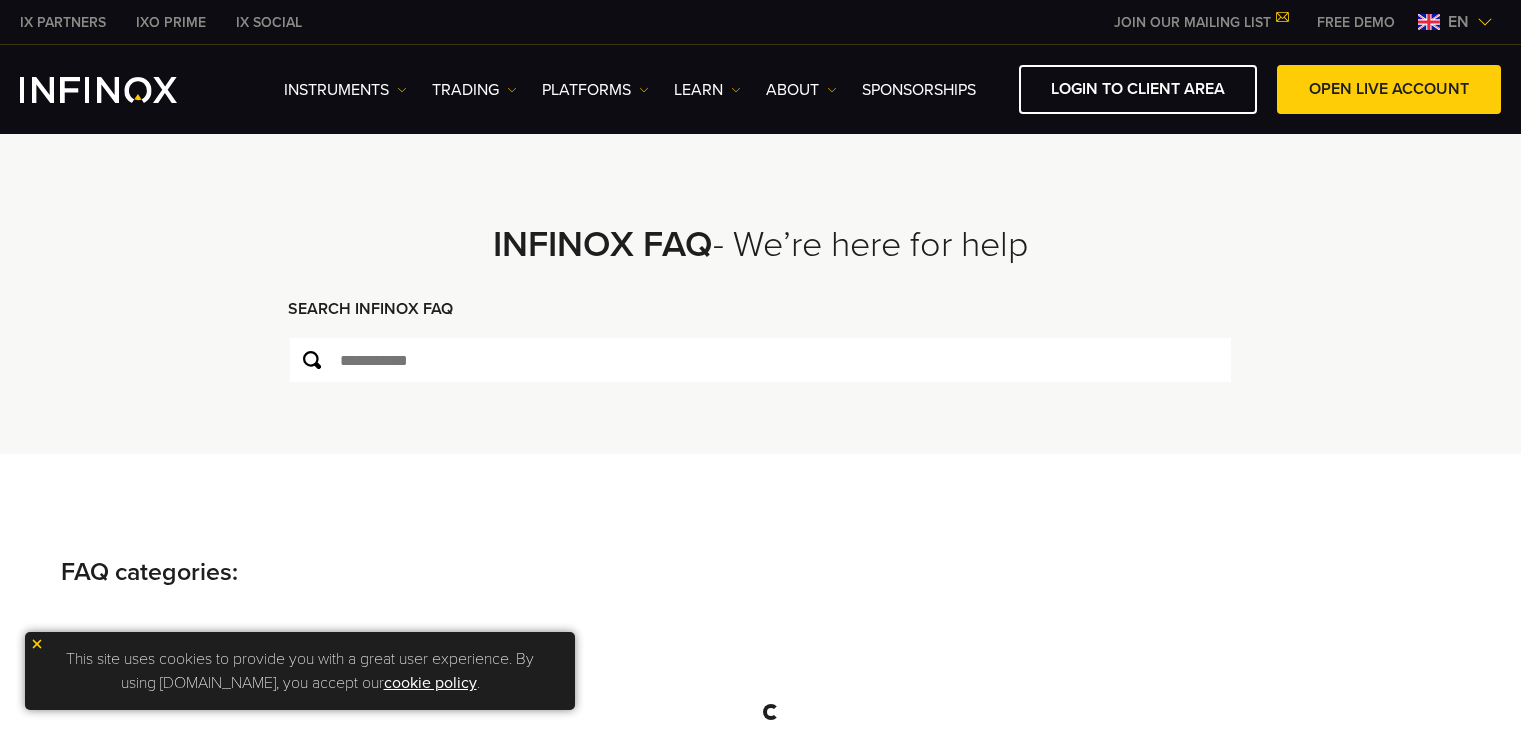 scroll, scrollTop: 0, scrollLeft: 0, axis: both 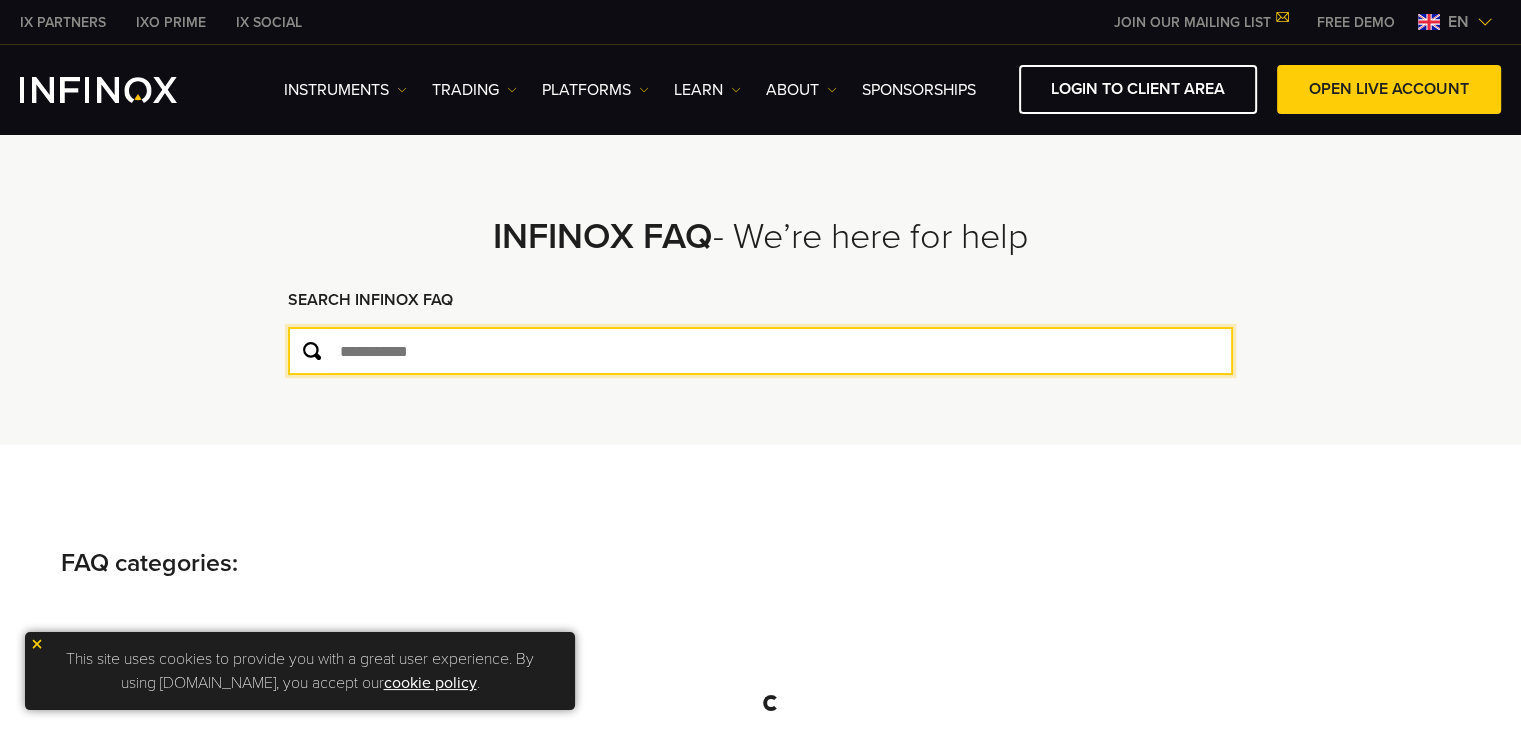 click at bounding box center [760, 351] 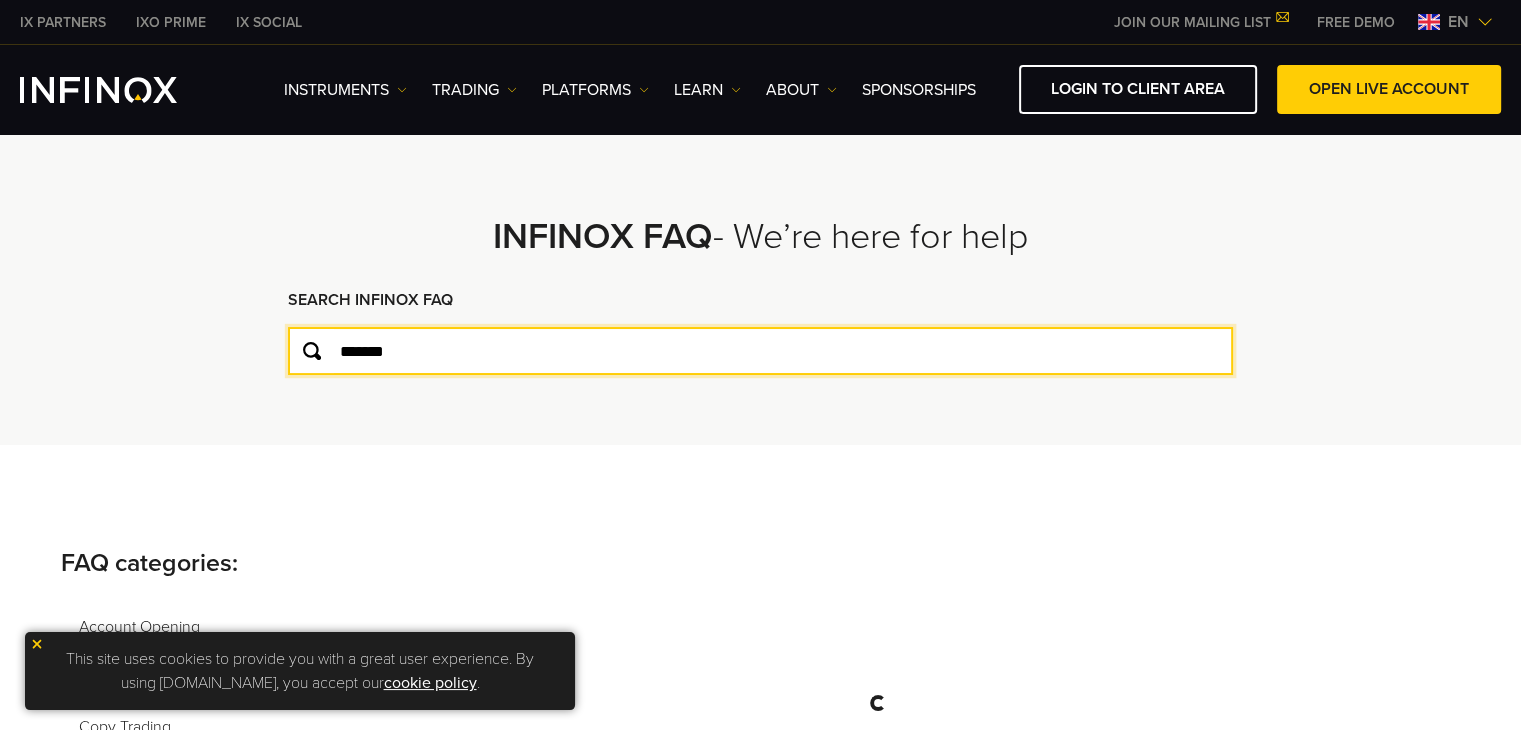 type on "*******" 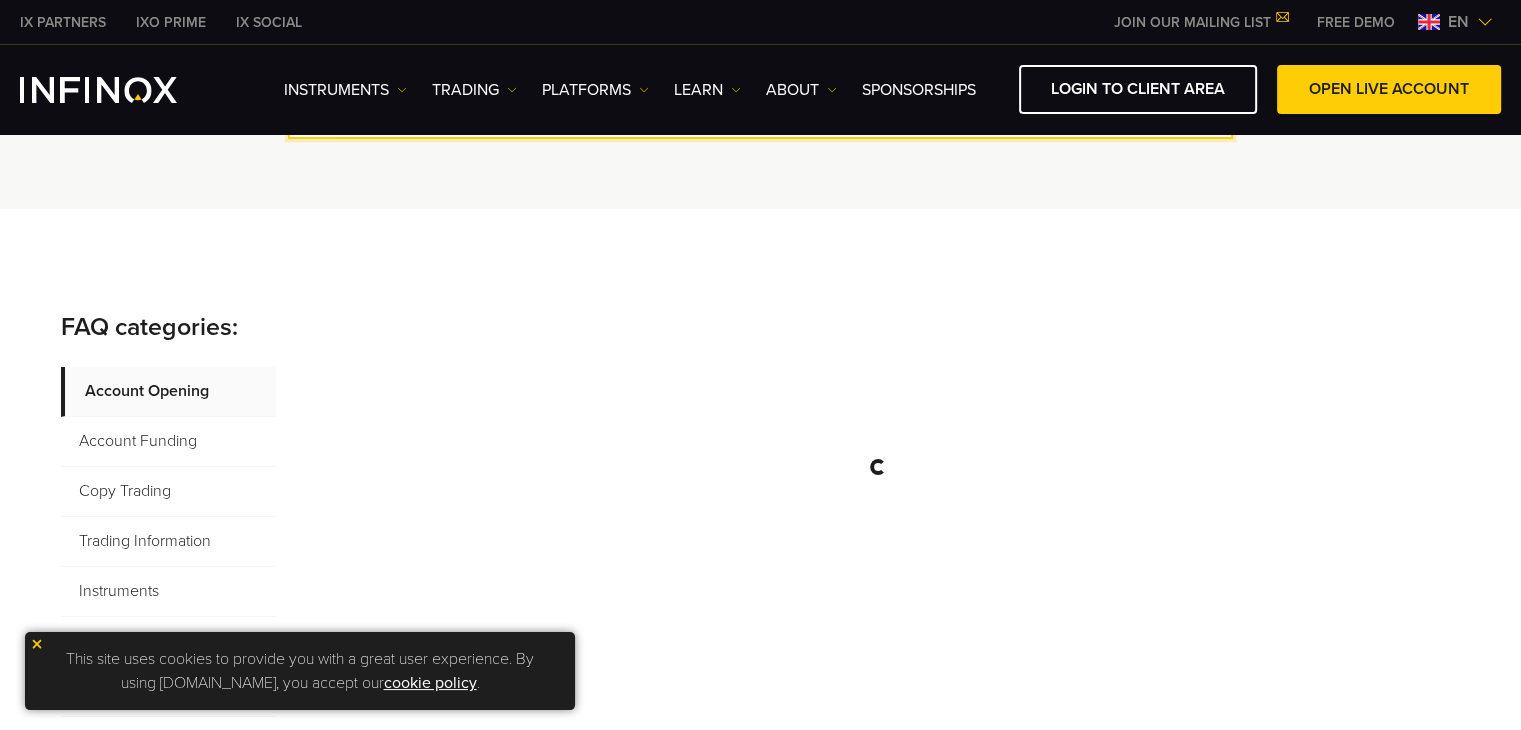 scroll, scrollTop: 400, scrollLeft: 0, axis: vertical 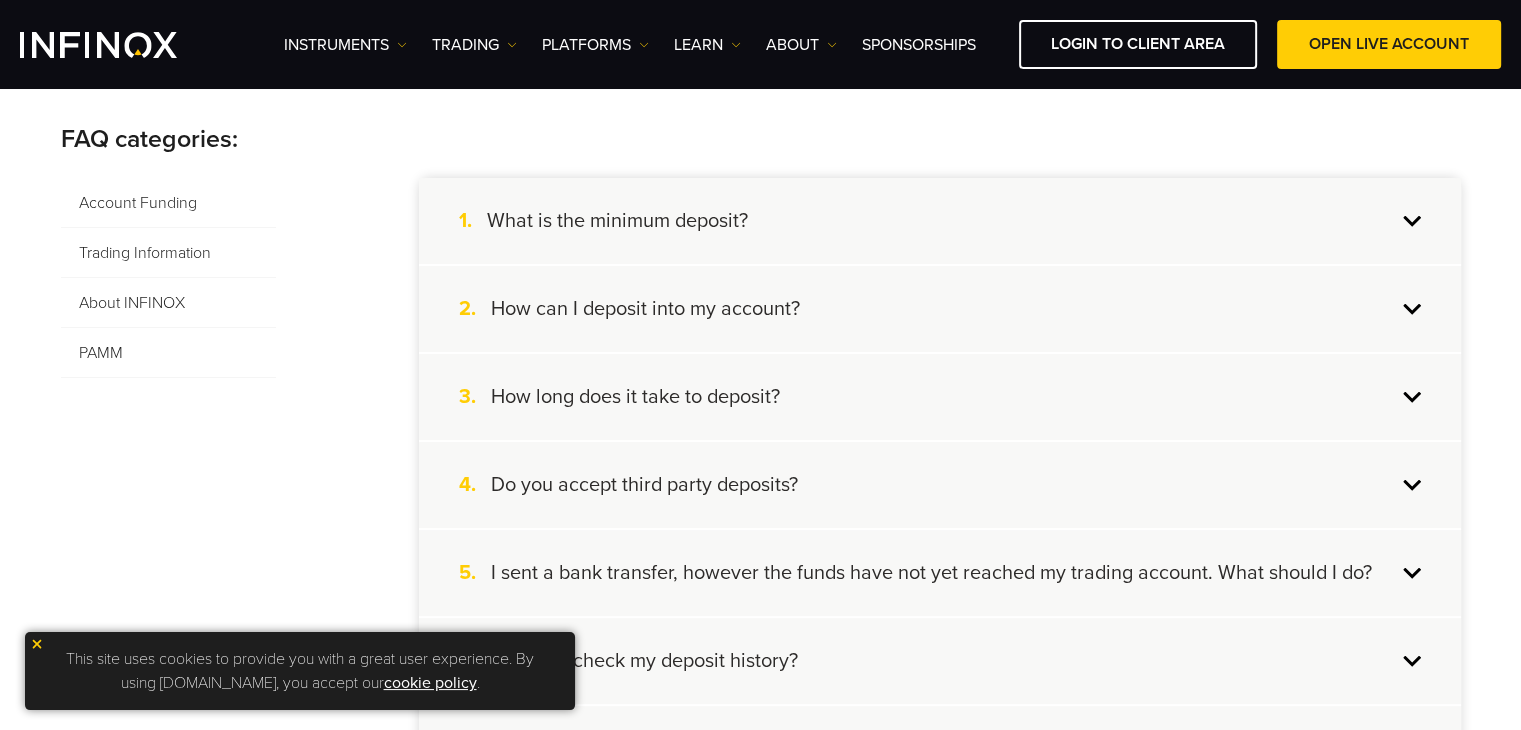 click on "What is the minimum deposit?" at bounding box center [617, 221] 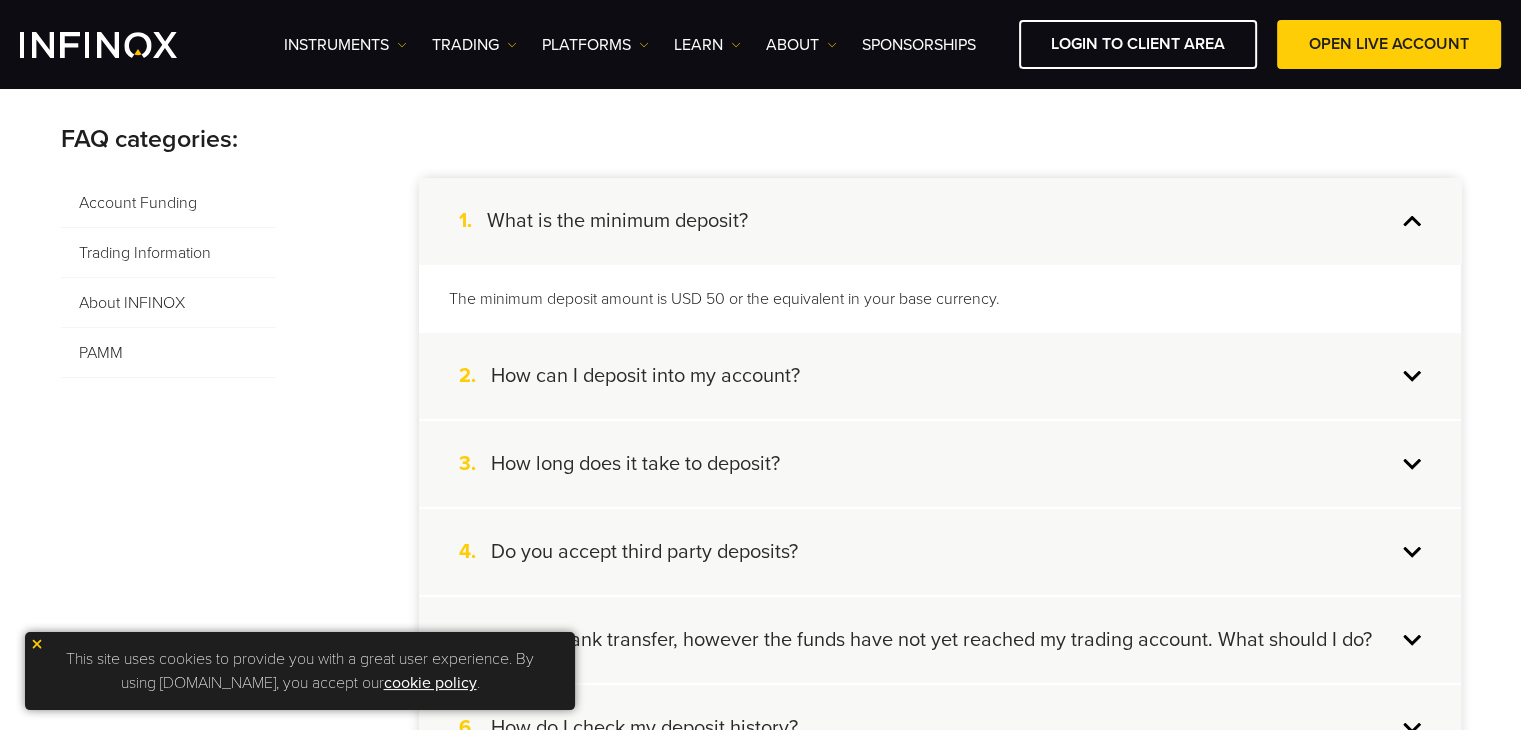scroll, scrollTop: 0, scrollLeft: 0, axis: both 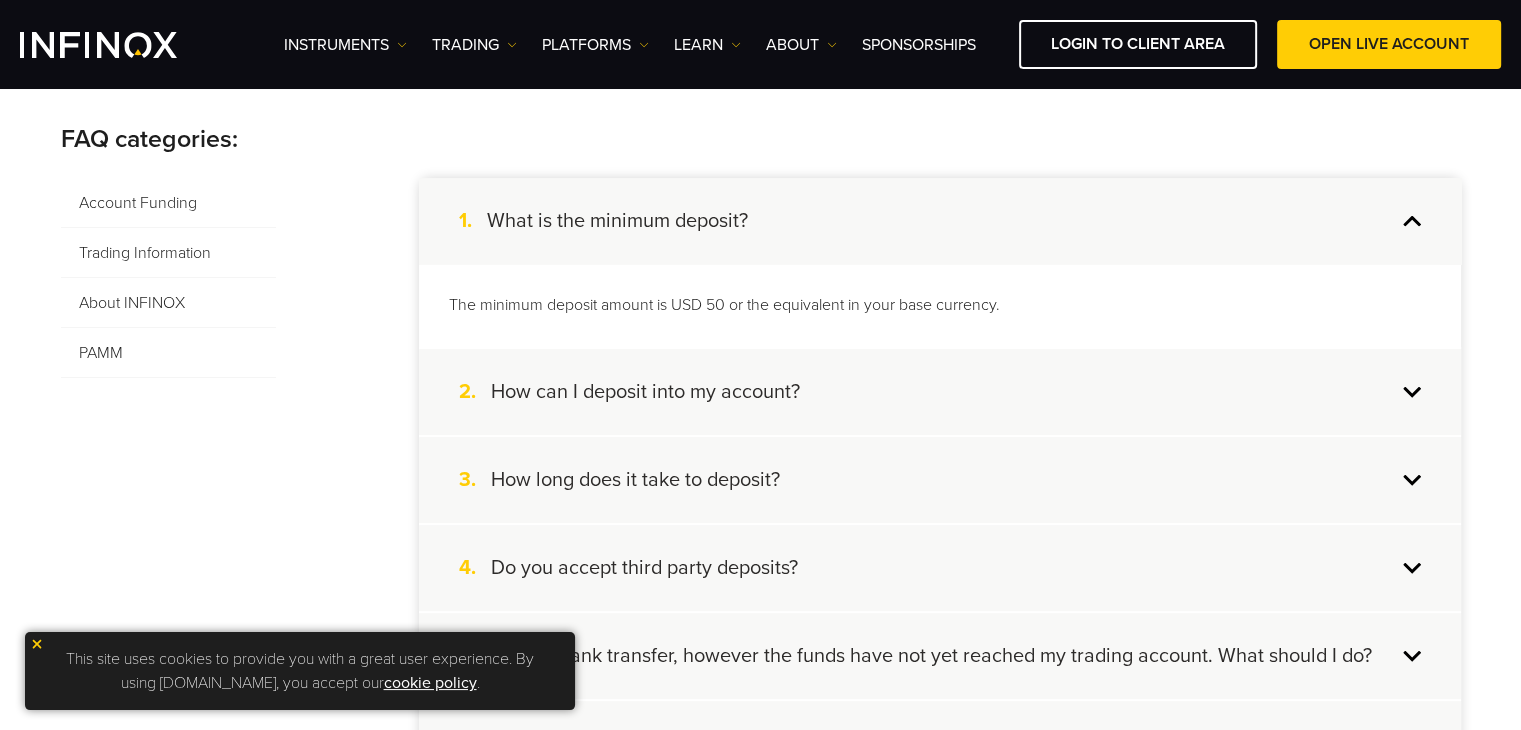 click on "How can I deposit into my account?" at bounding box center (645, 392) 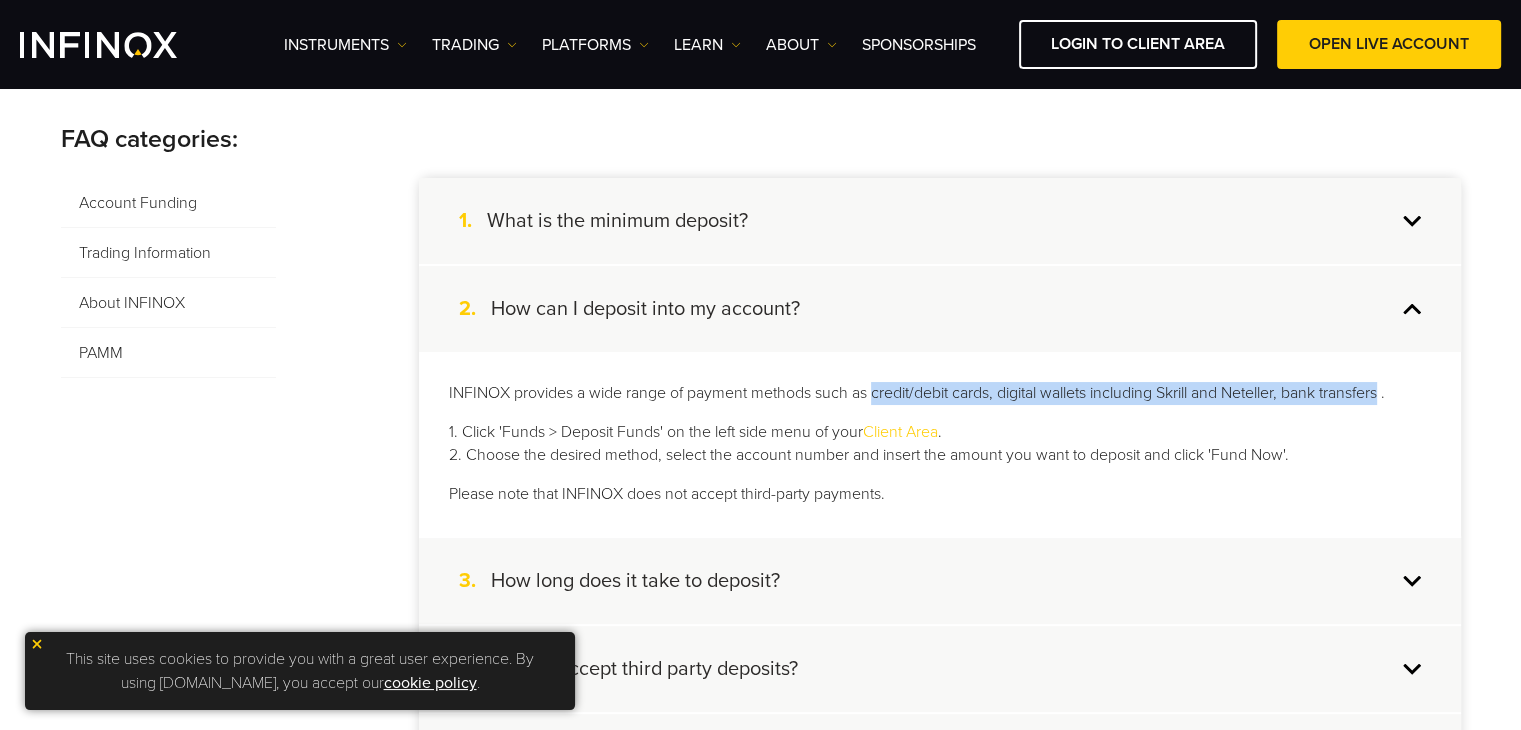drag, startPoint x: 895, startPoint y: 393, endPoint x: 1390, endPoint y: 395, distance: 495.00403 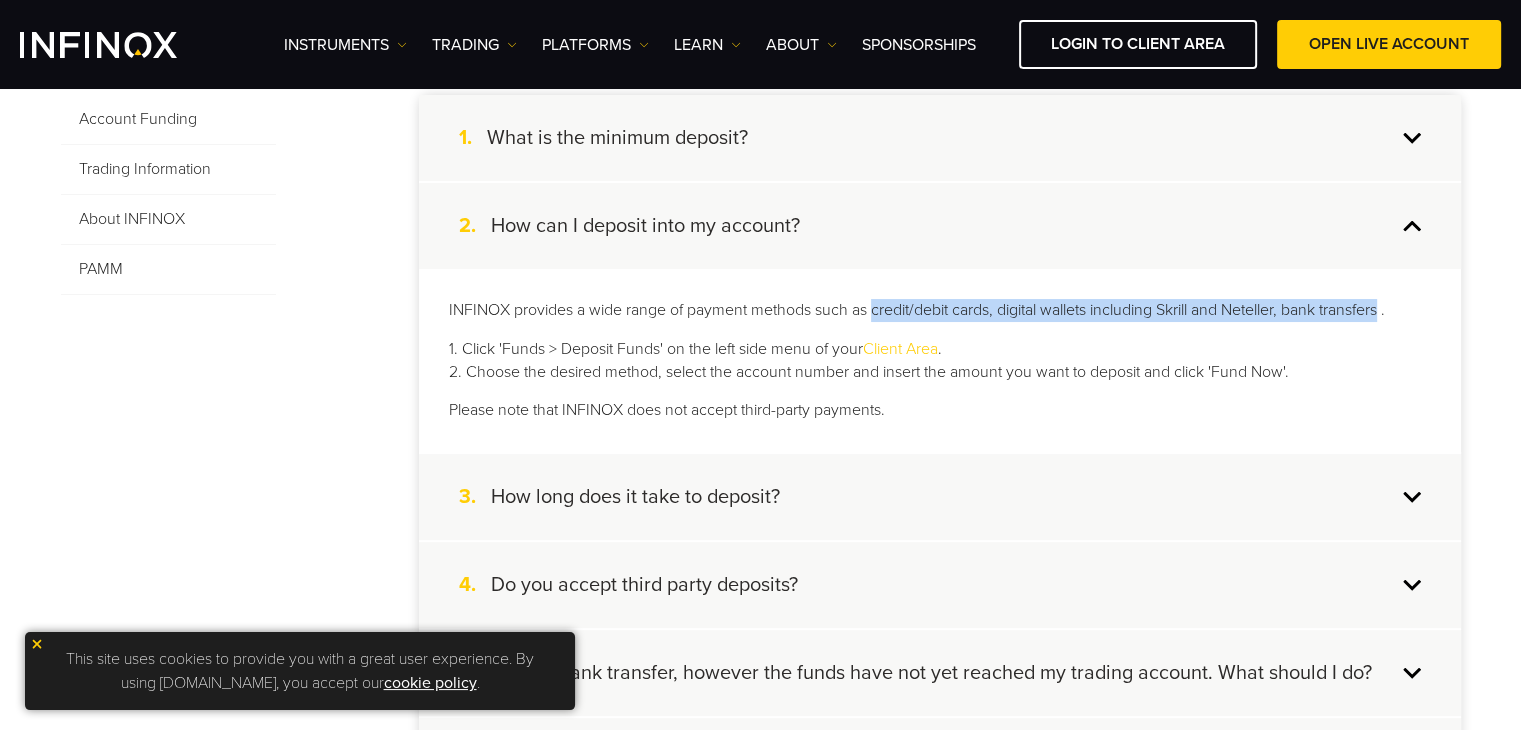 scroll, scrollTop: 700, scrollLeft: 0, axis: vertical 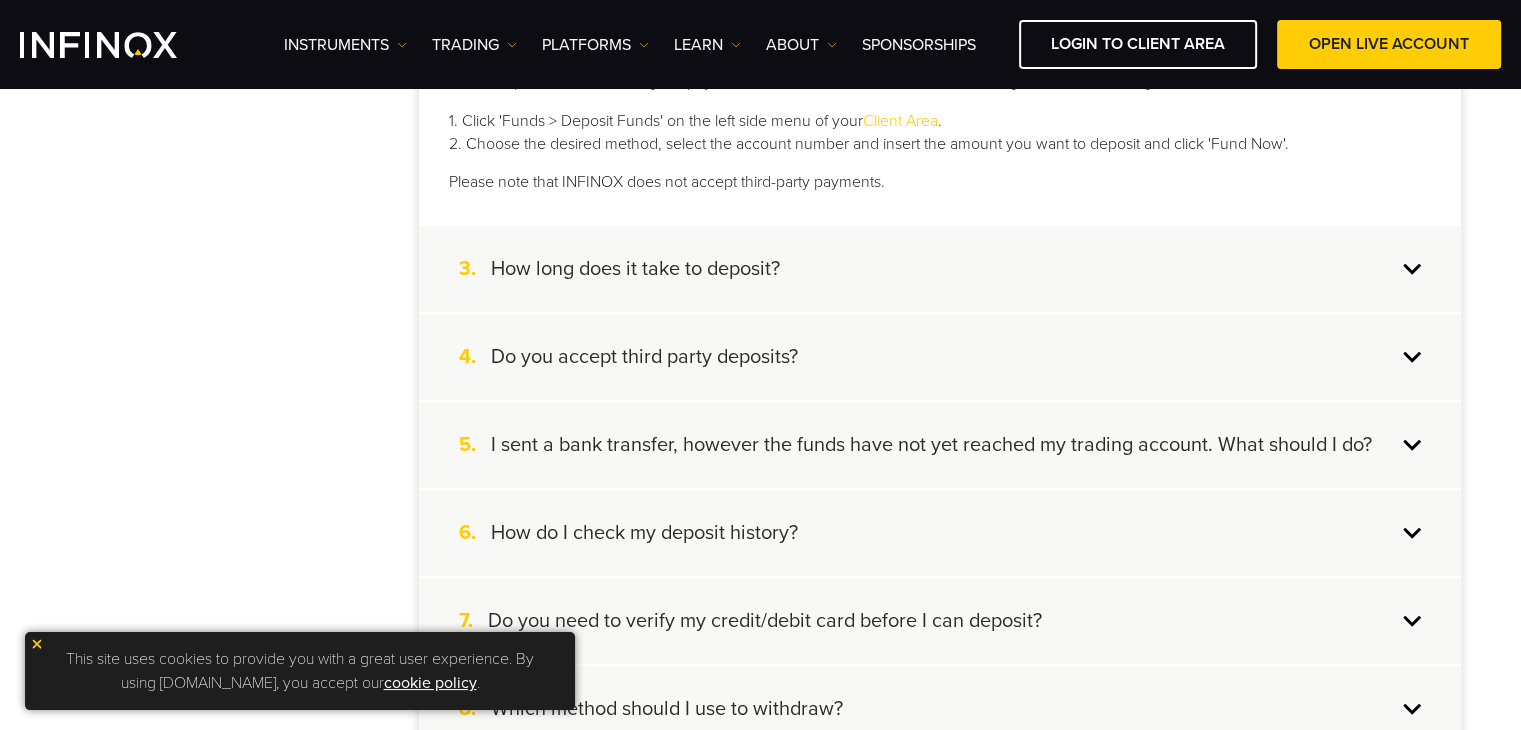 click on "4. Do you accept third party deposits?" at bounding box center (940, 357) 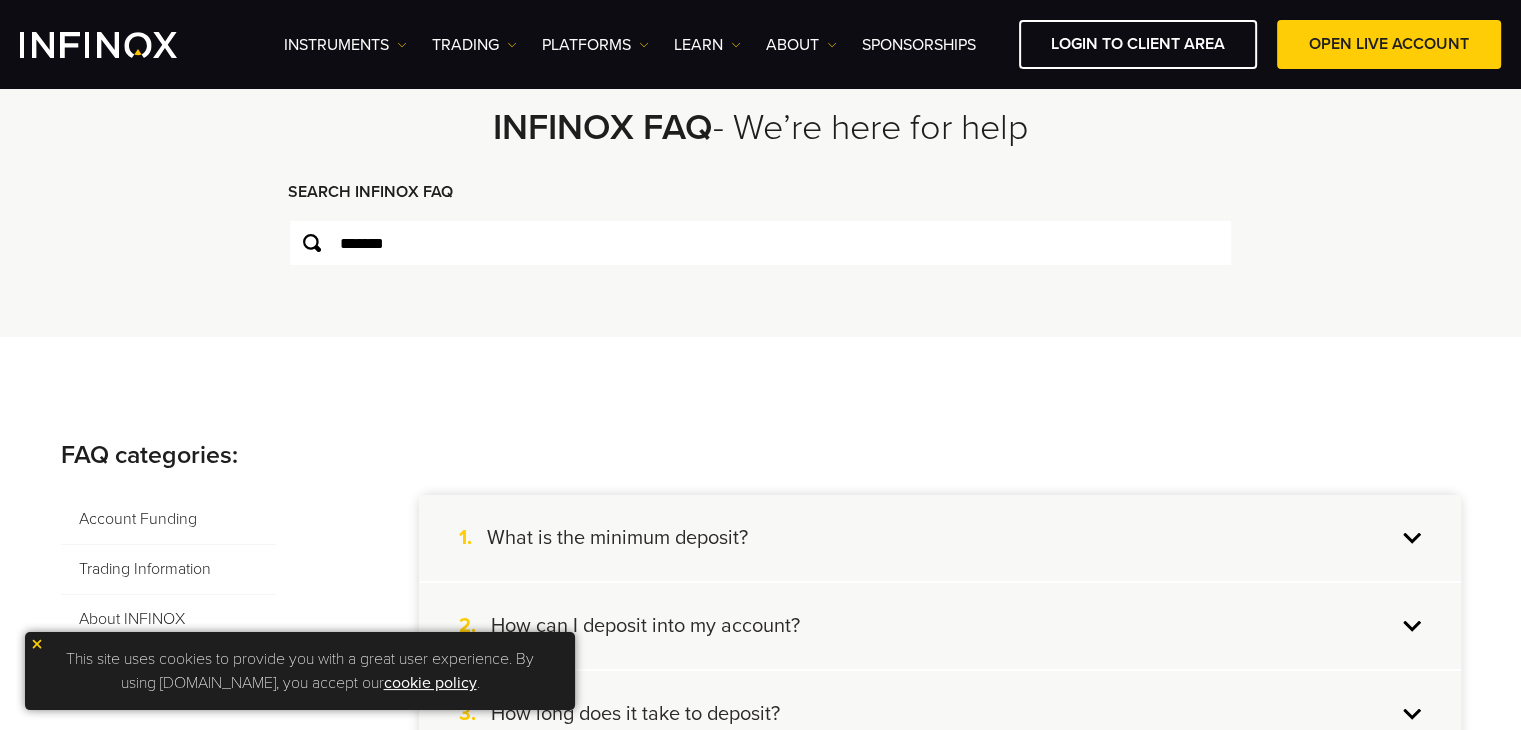scroll, scrollTop: 0, scrollLeft: 0, axis: both 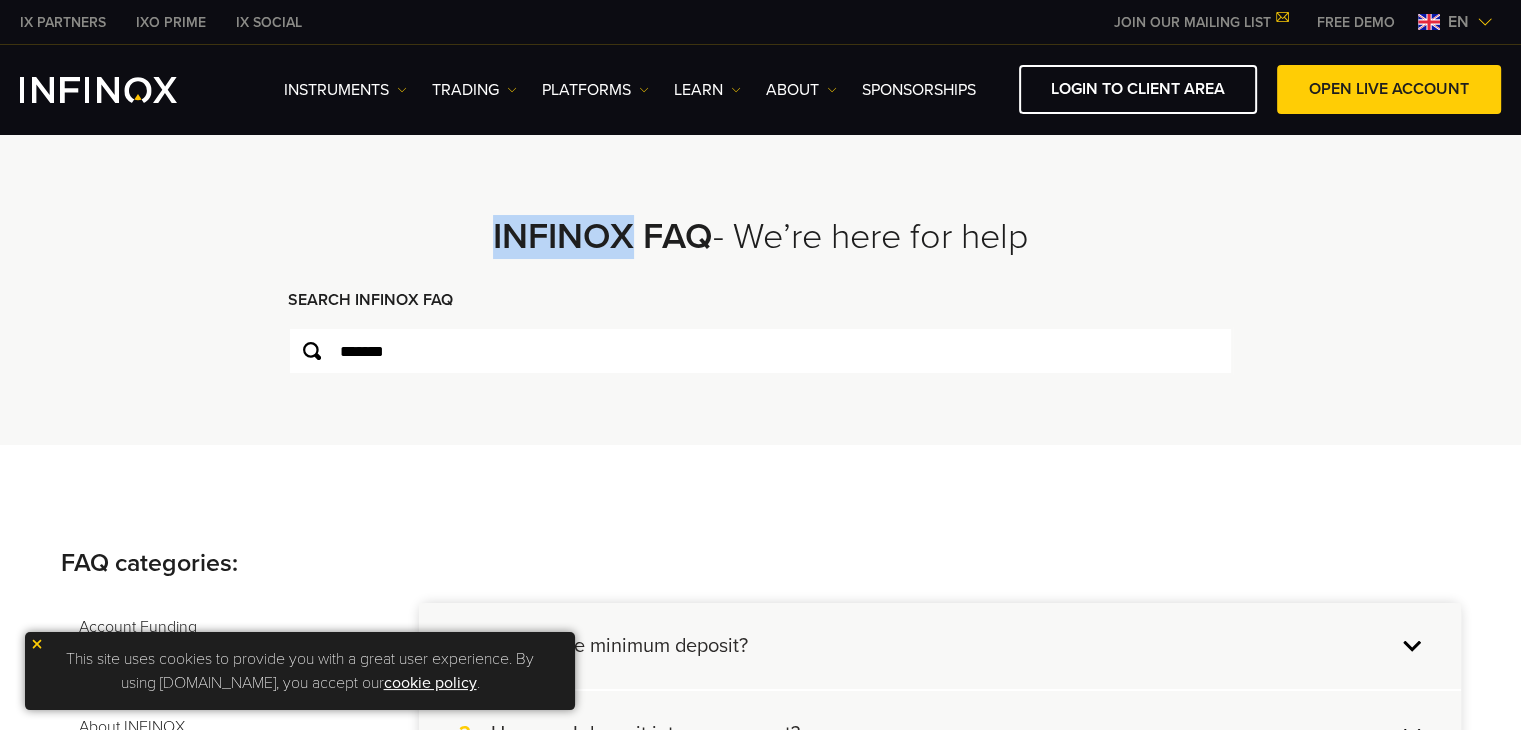 drag, startPoint x: 488, startPoint y: 229, endPoint x: 627, endPoint y: 225, distance: 139.05754 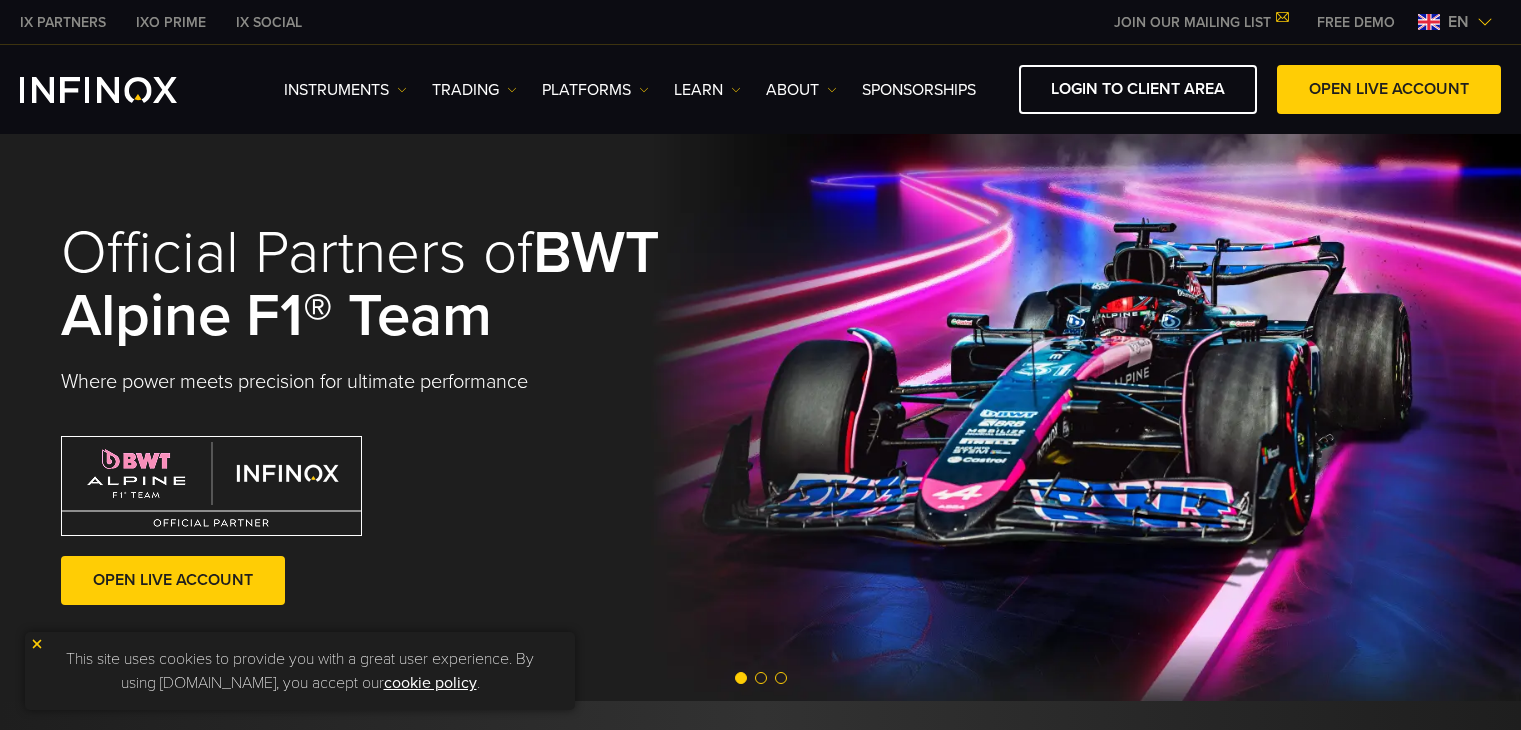 scroll, scrollTop: 500, scrollLeft: 0, axis: vertical 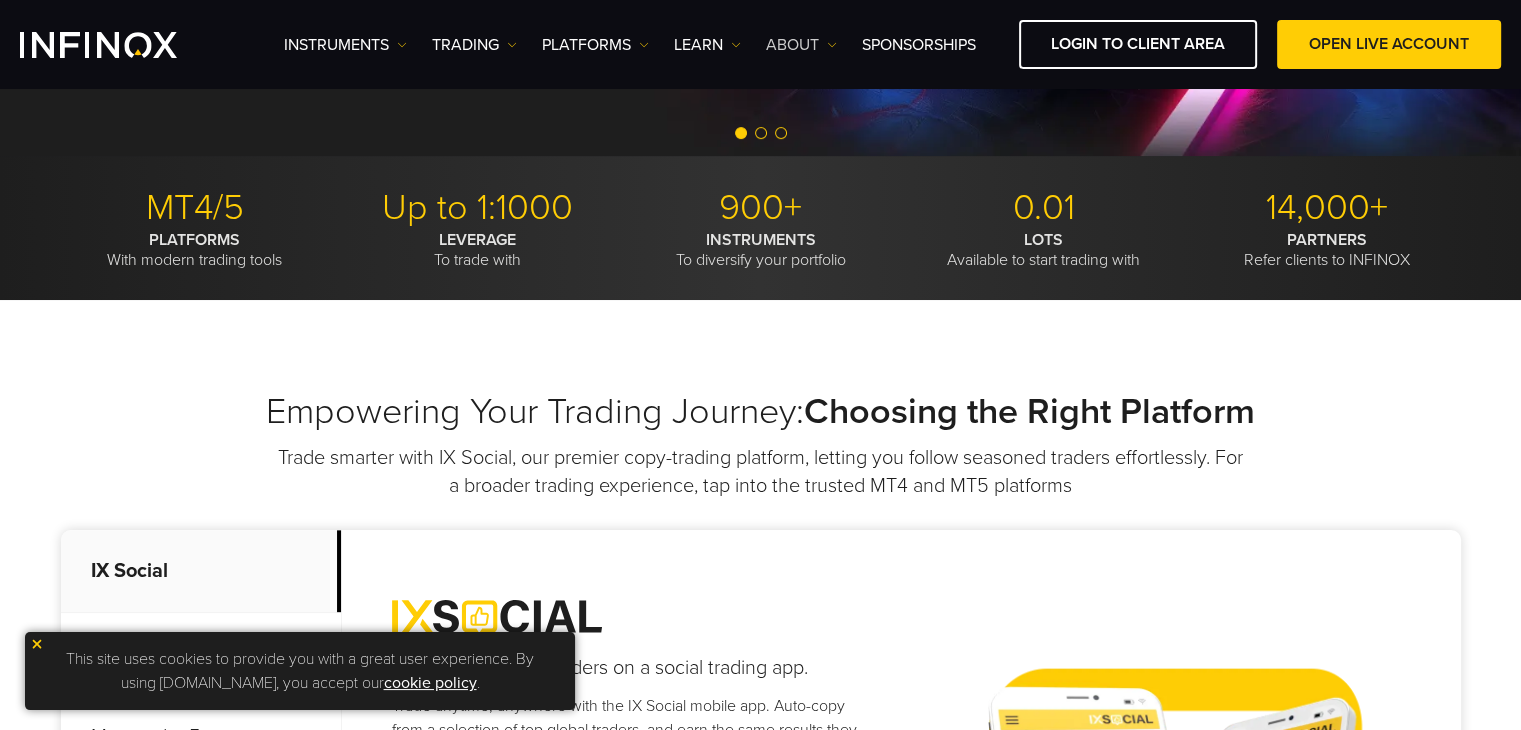 click on "ABOUT" at bounding box center [801, 45] 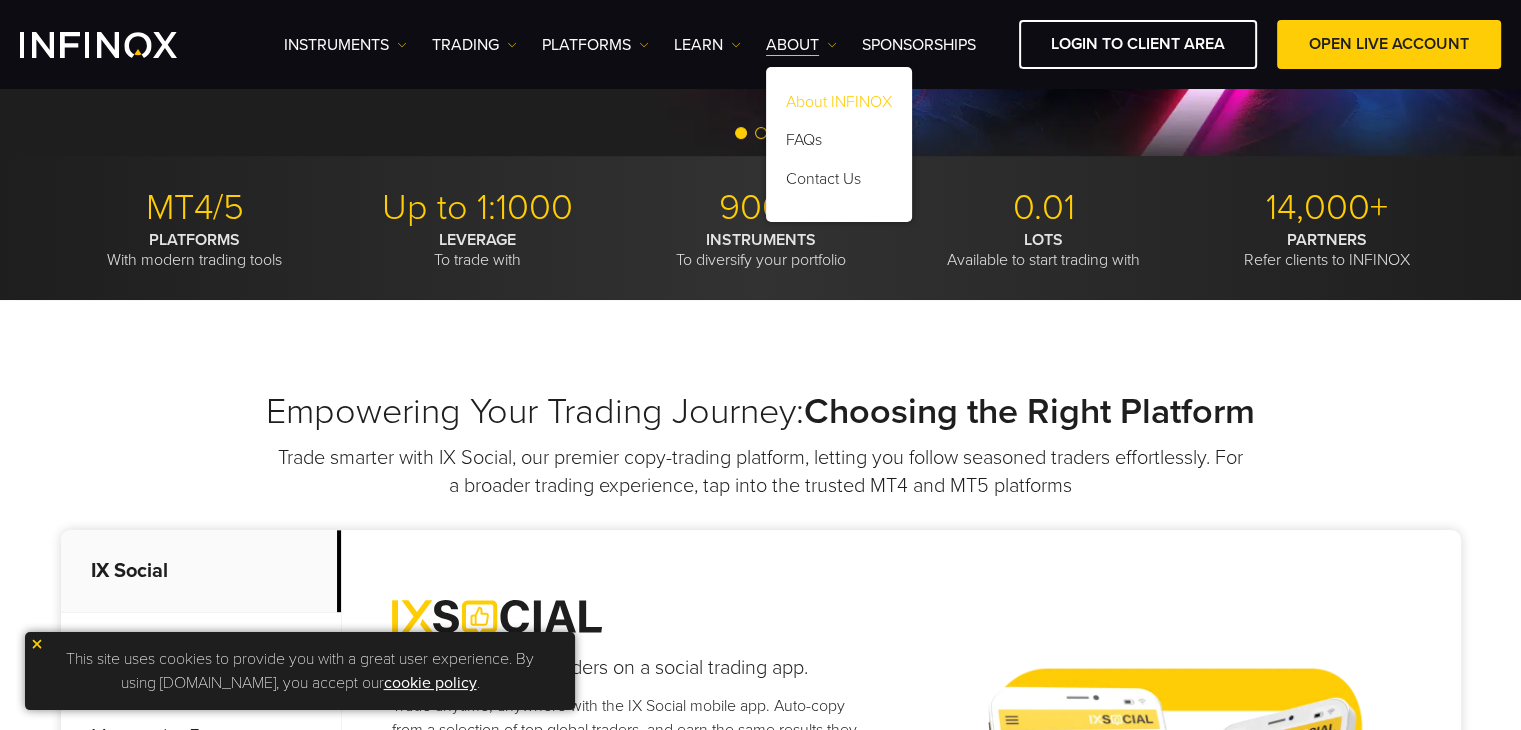 scroll, scrollTop: 0, scrollLeft: 0, axis: both 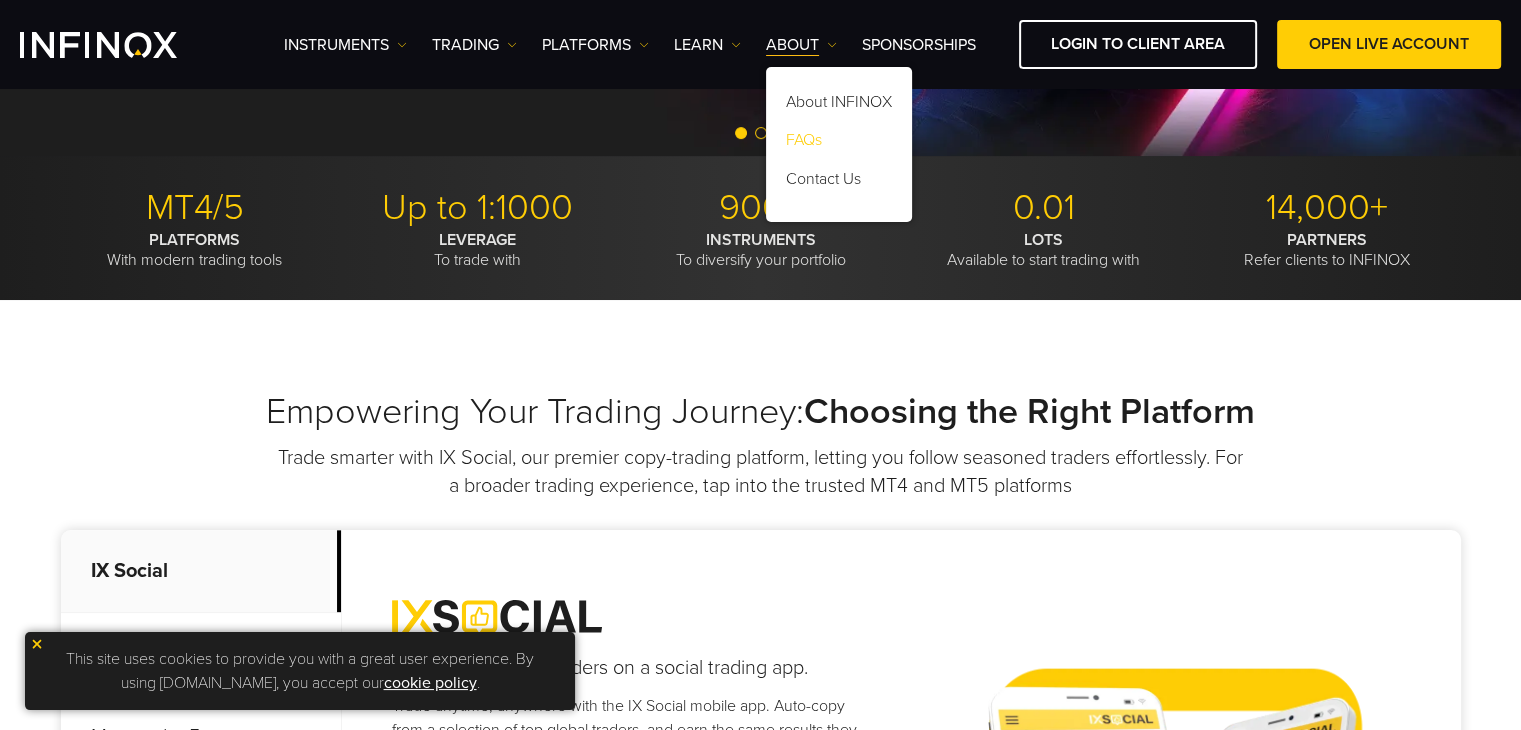 click on "FAQs" at bounding box center (839, 144) 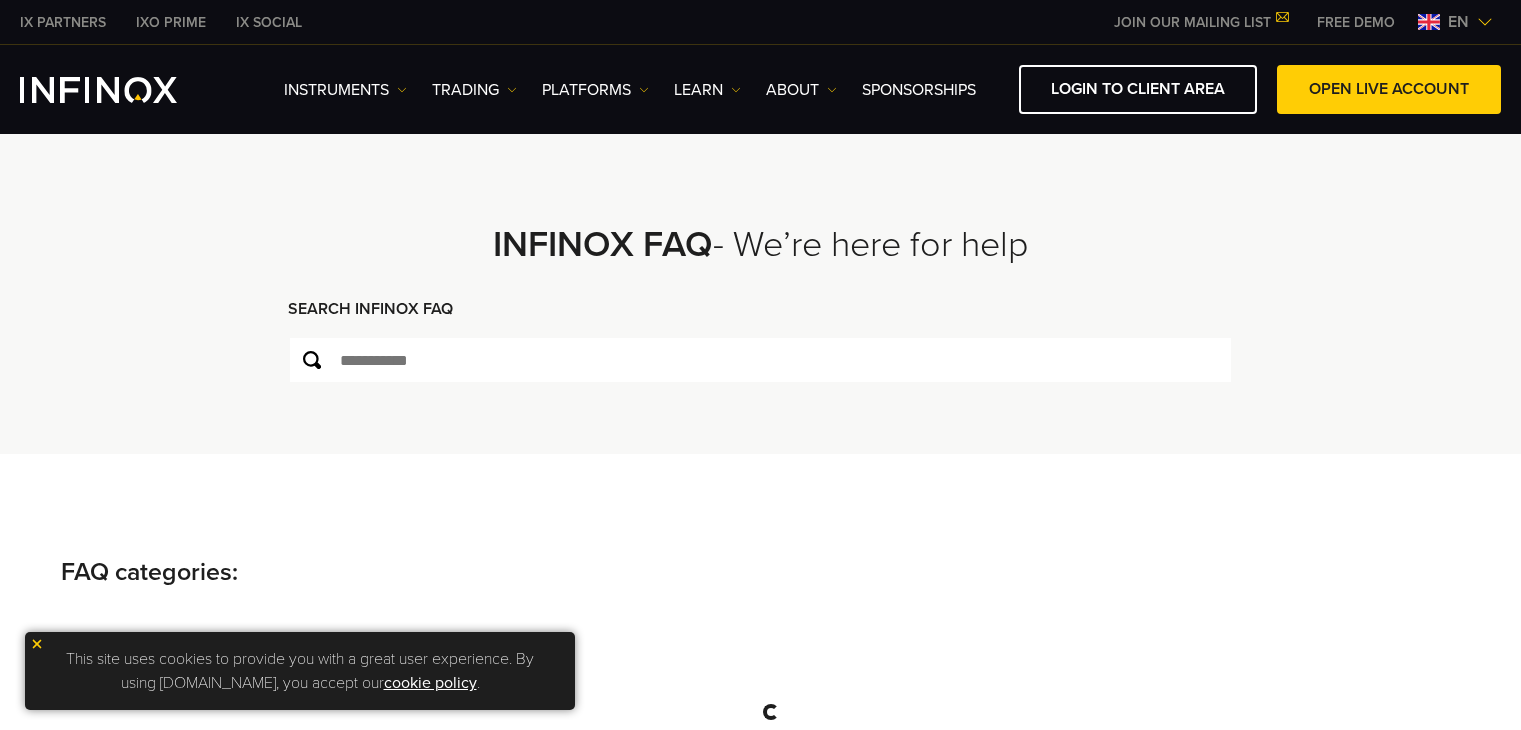scroll, scrollTop: 0, scrollLeft: 0, axis: both 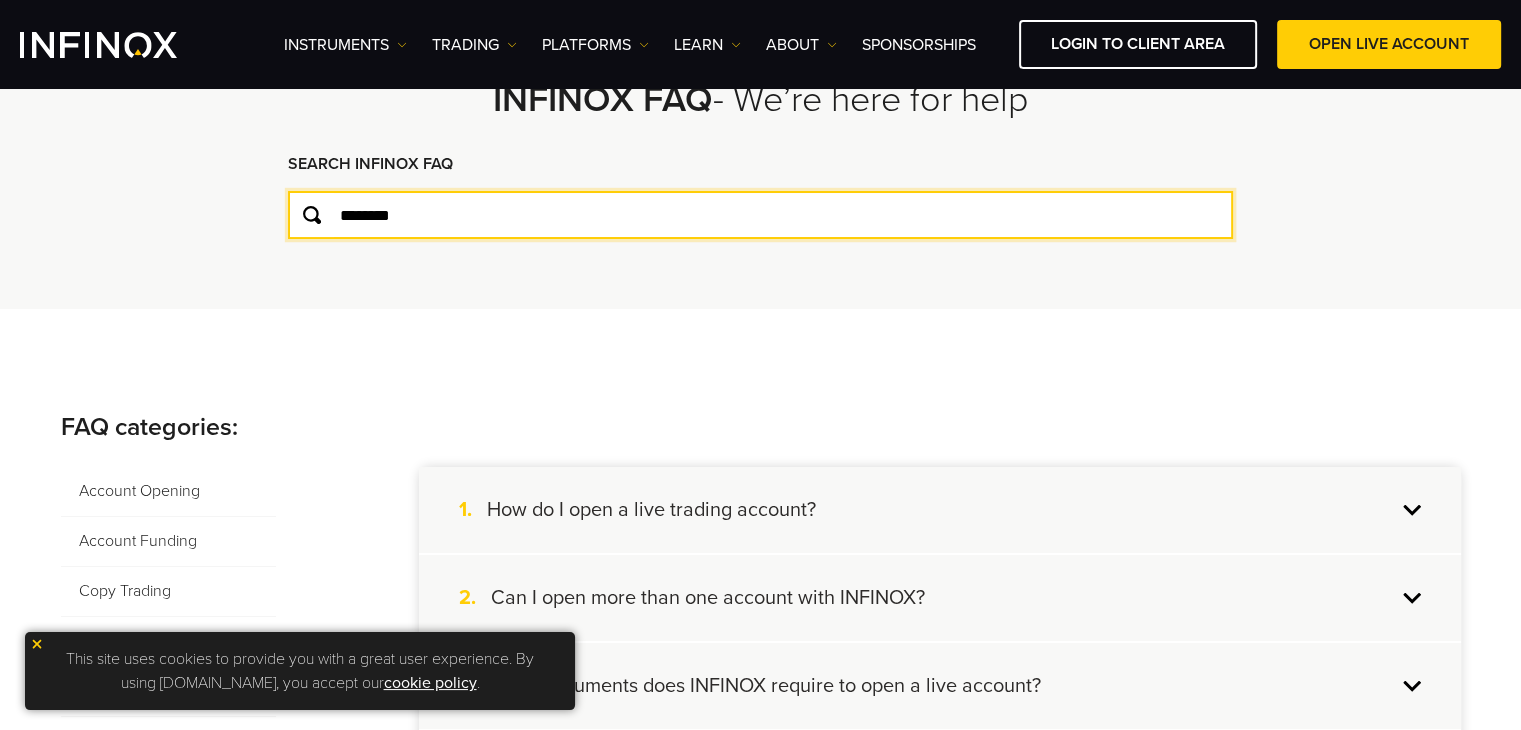 click on "********" at bounding box center [760, 215] 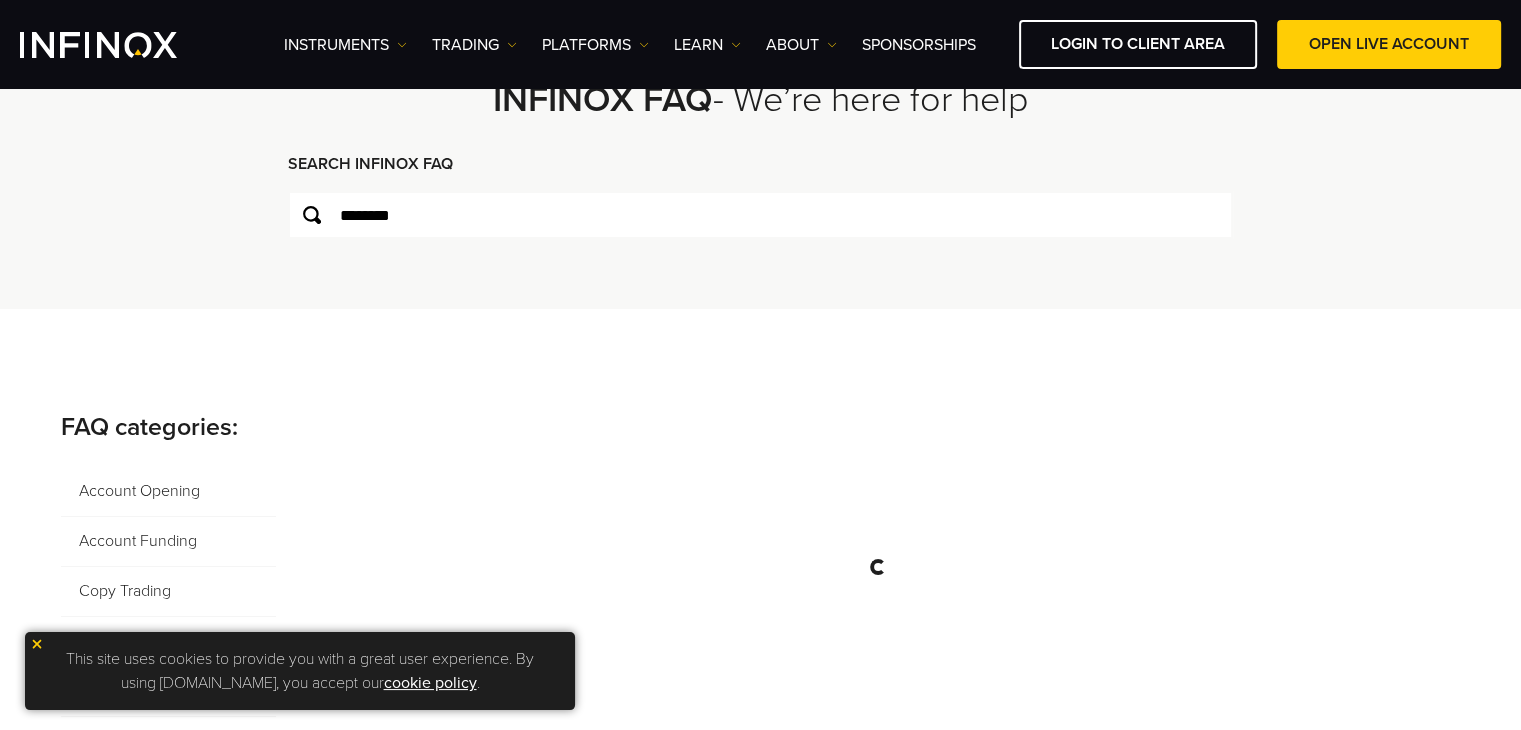 click on "FAQ categories:
Account Opening
Account Funding
Copy Trading
Trading Information
Instruments
Partners
Platforms
About INFINOX
PAMM" at bounding box center (760, 663) 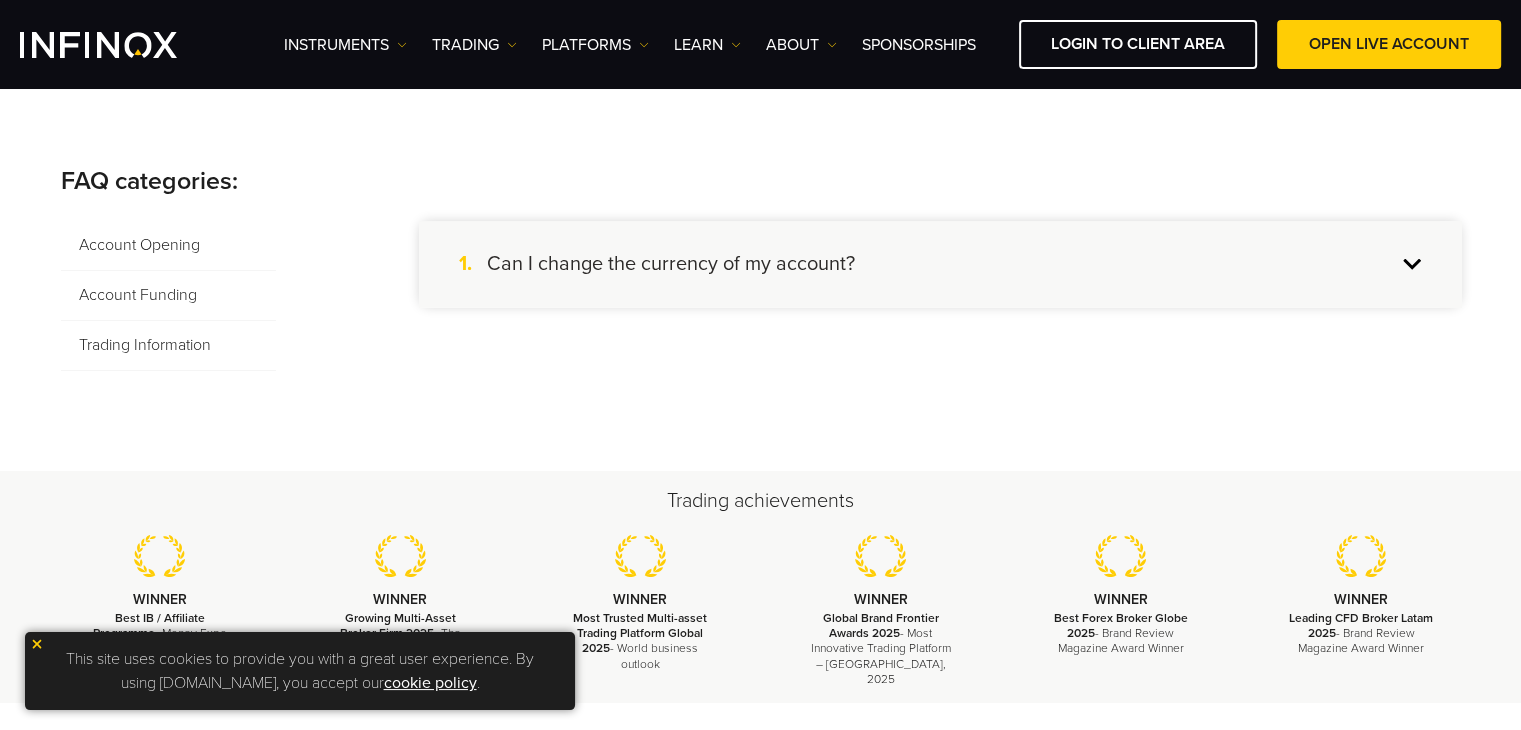 scroll, scrollTop: 300, scrollLeft: 0, axis: vertical 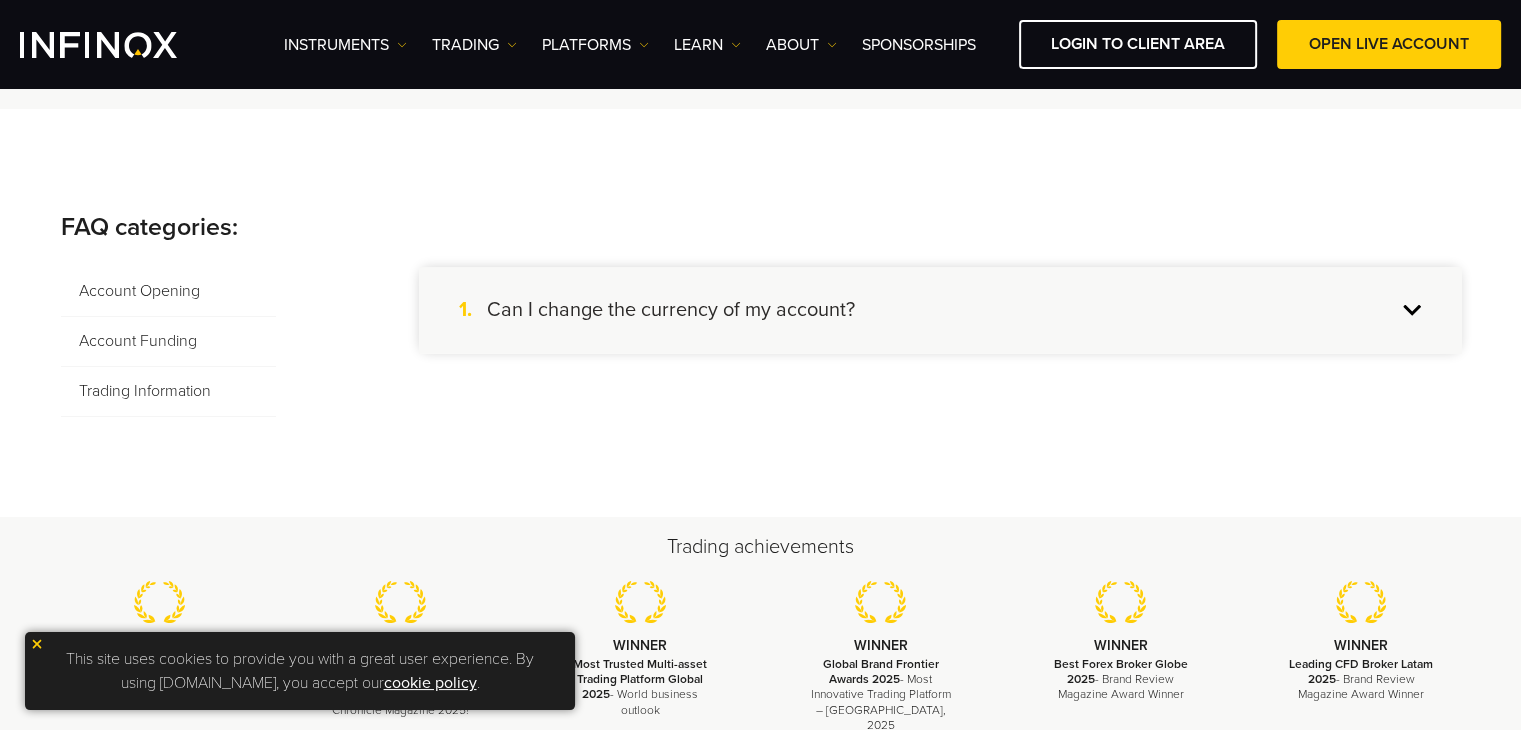 click on "Can I change the currency of my account?" at bounding box center [671, 310] 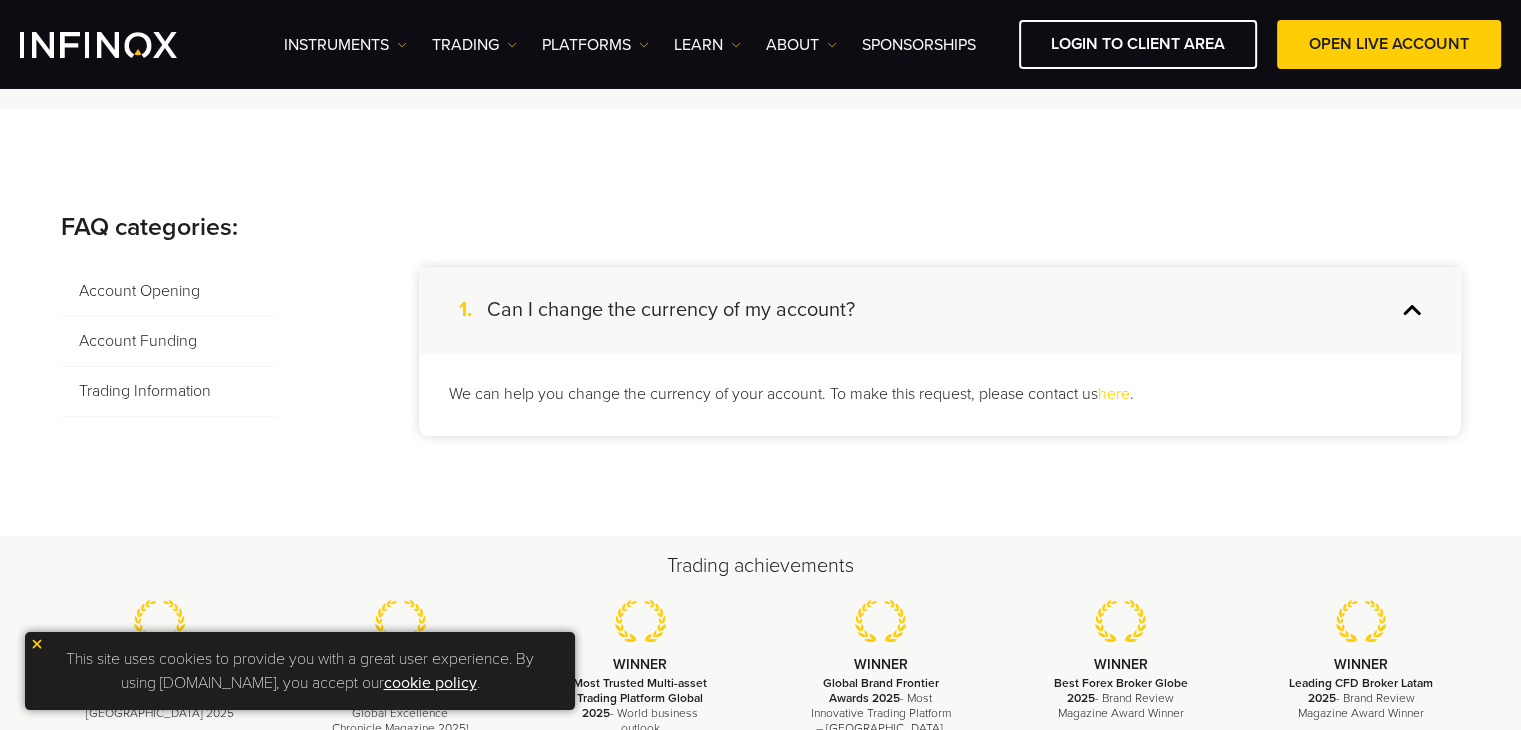 click on "here" at bounding box center [1114, 394] 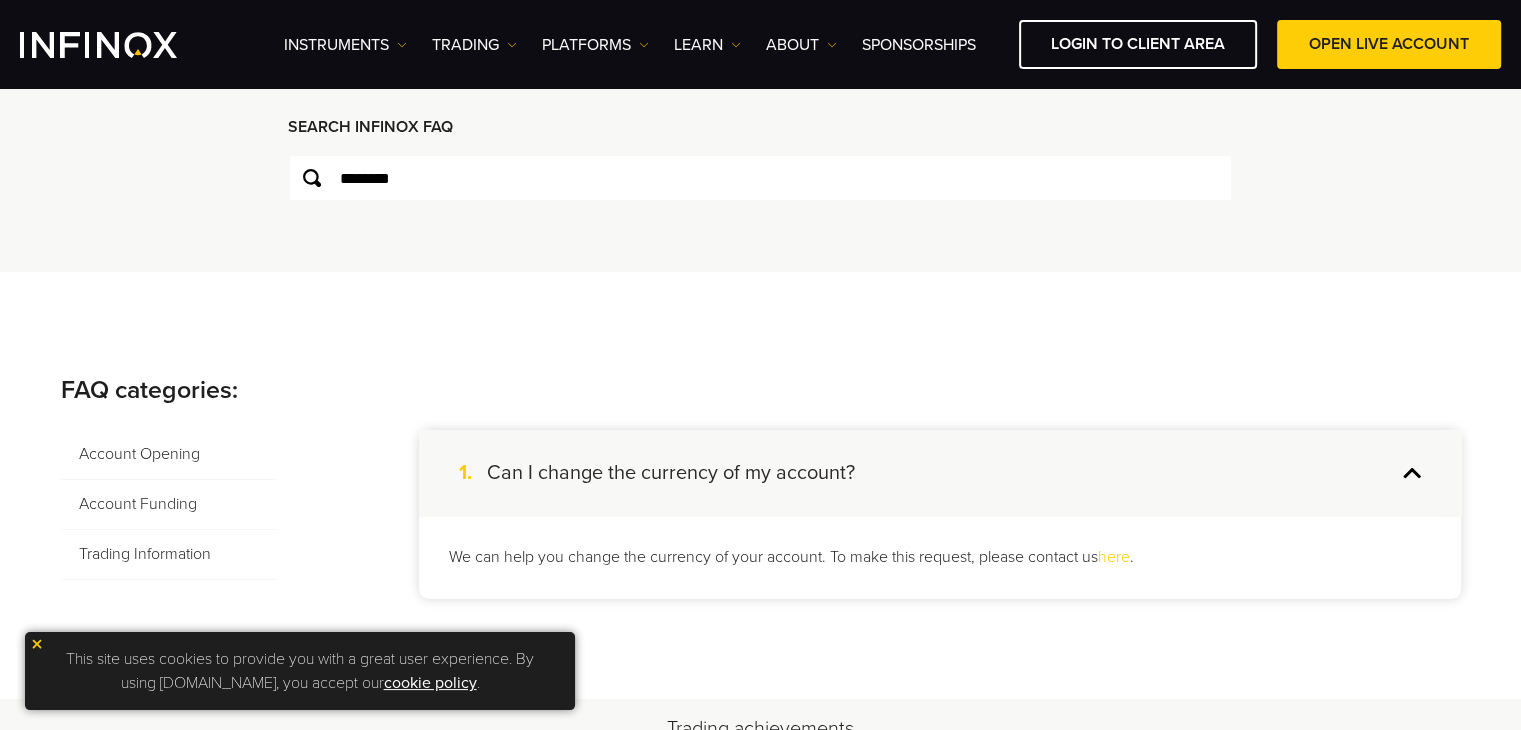 scroll, scrollTop: 0, scrollLeft: 0, axis: both 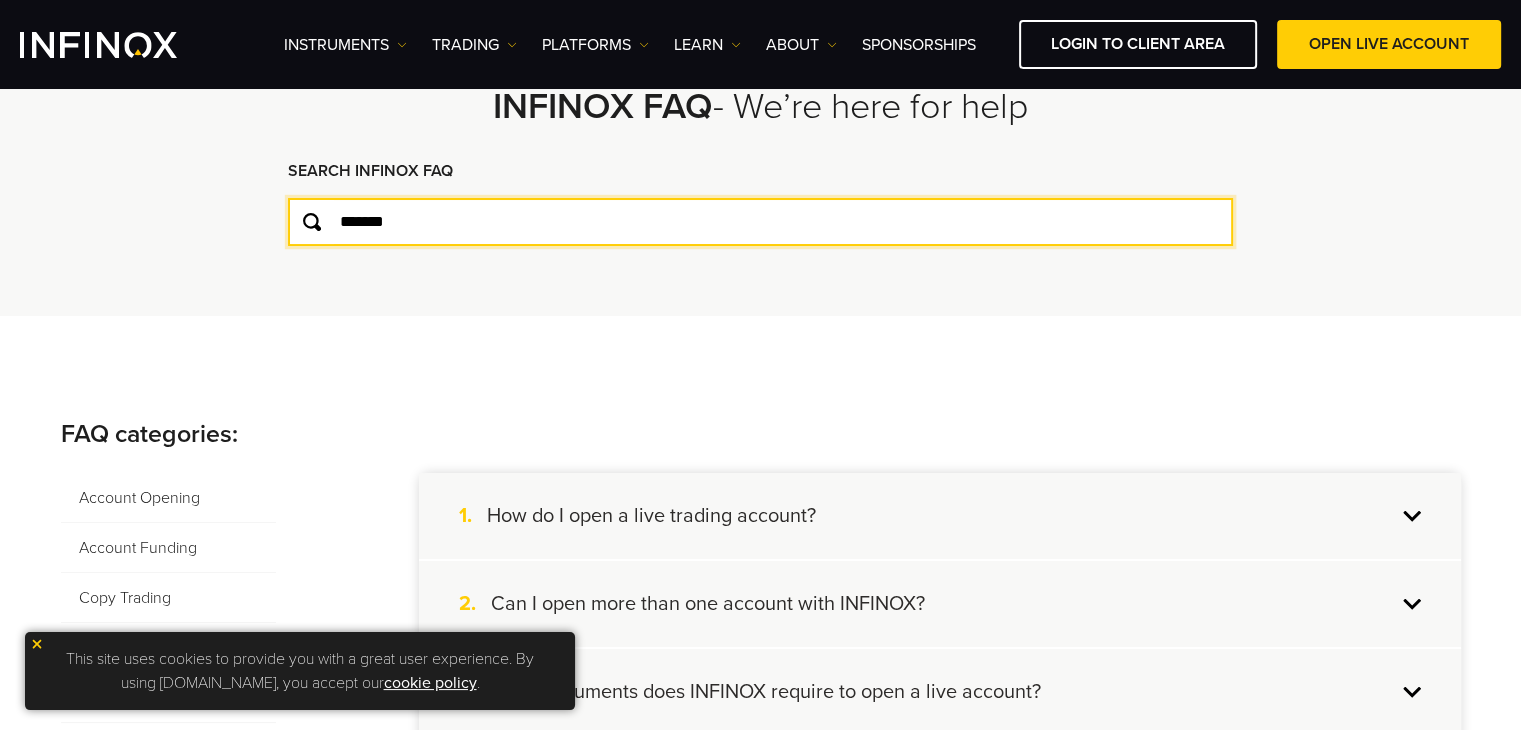 click on "*******" at bounding box center [760, 222] 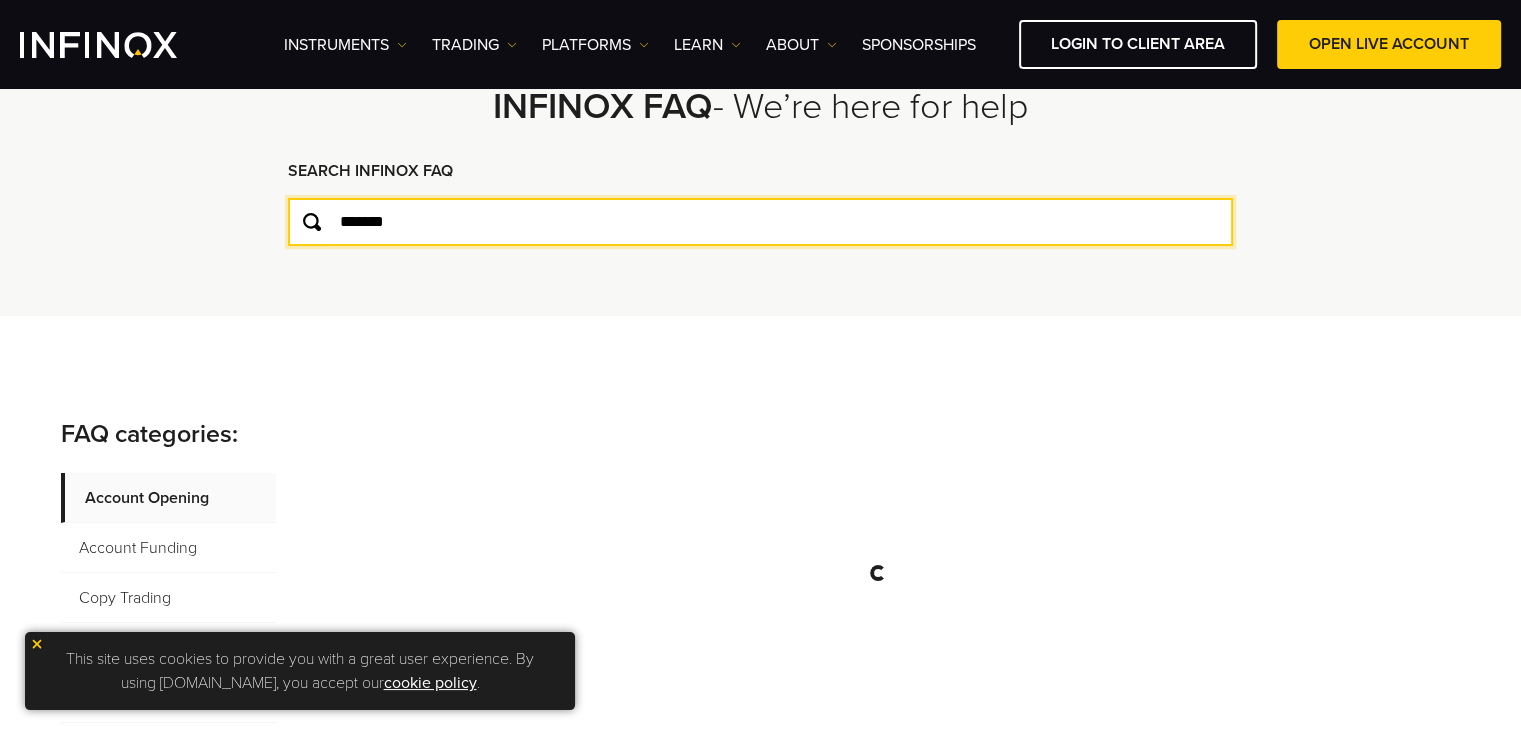 scroll, scrollTop: 200, scrollLeft: 0, axis: vertical 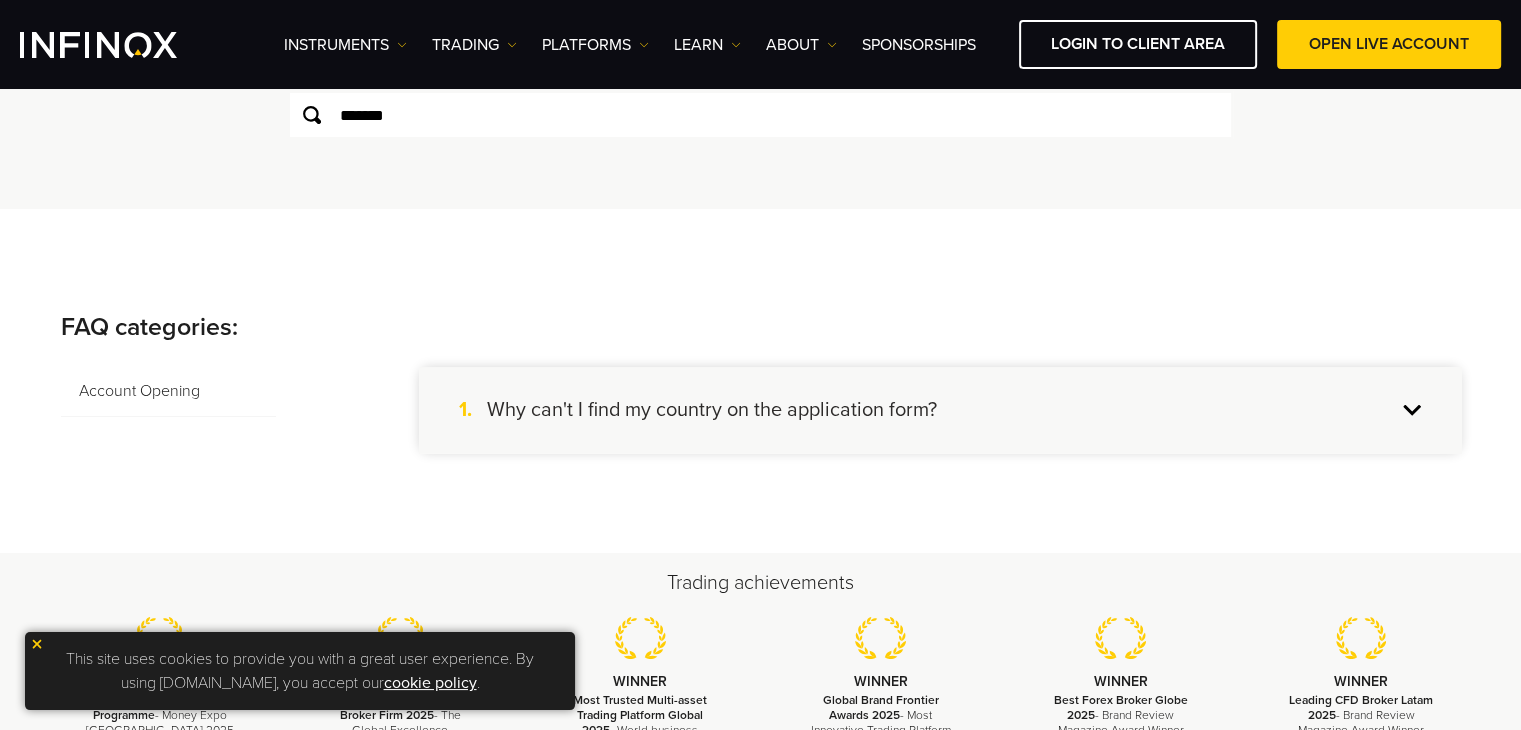 click on "Why can't I find my country on the application form?" at bounding box center [712, 410] 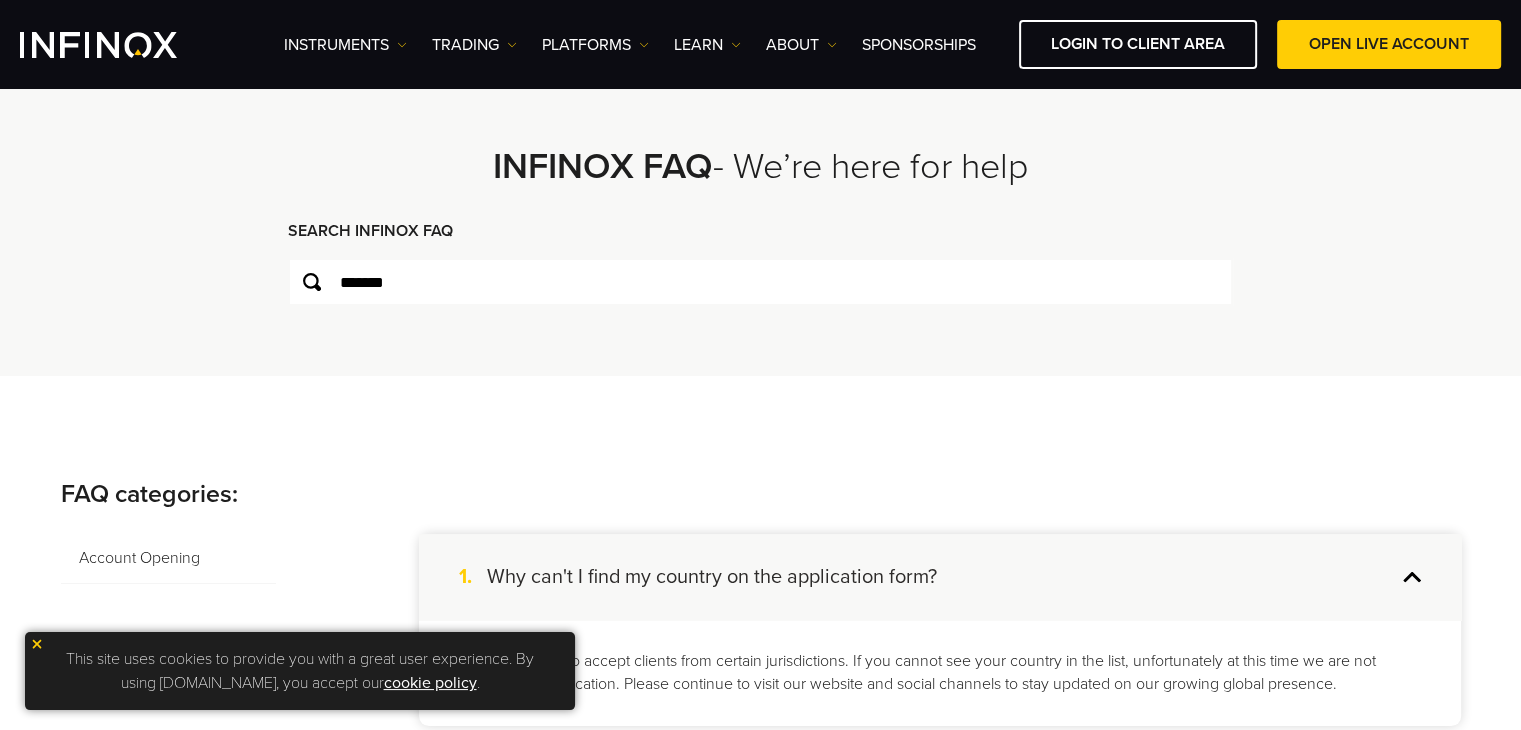 scroll, scrollTop: 0, scrollLeft: 0, axis: both 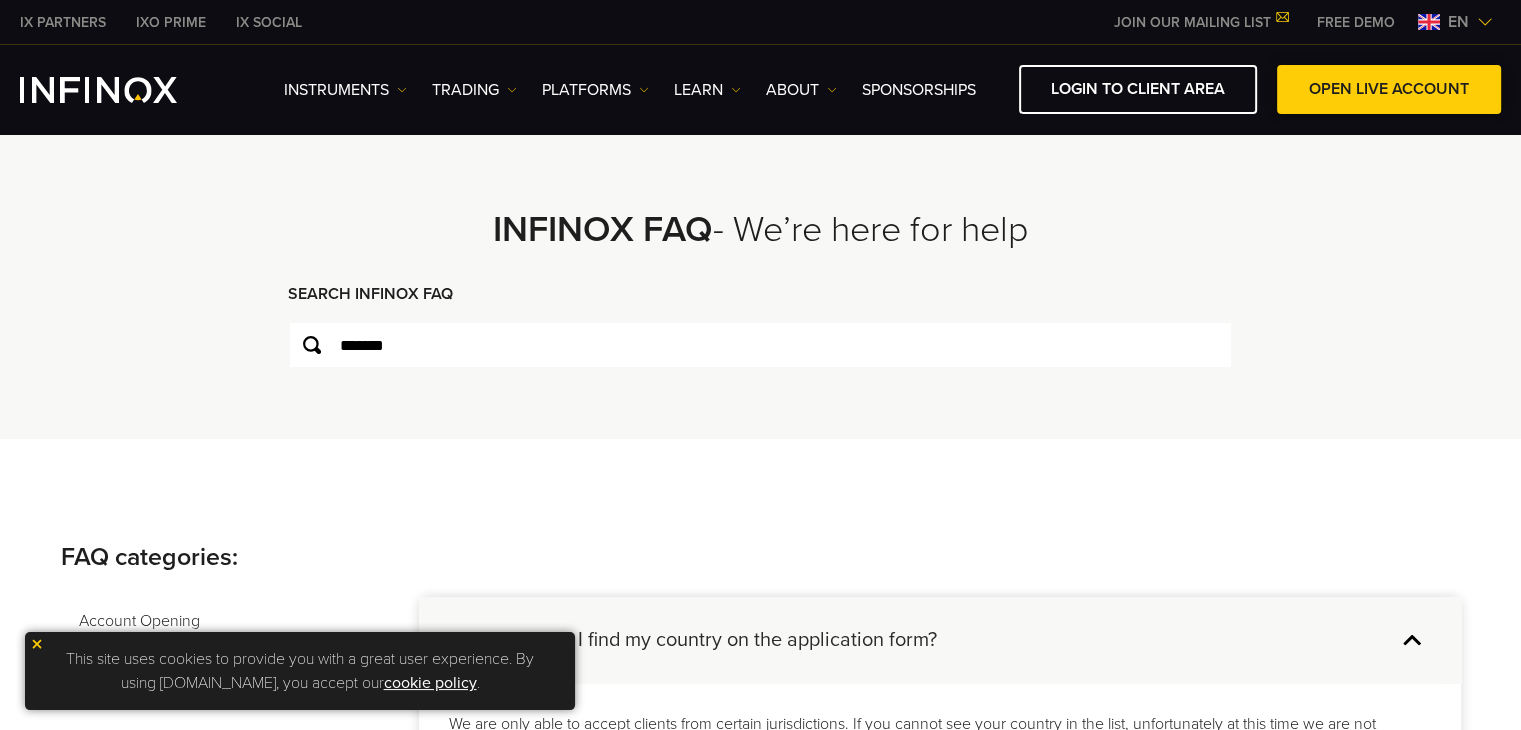 click on "OPEN LIVE ACCOUNT" at bounding box center [1389, 89] 